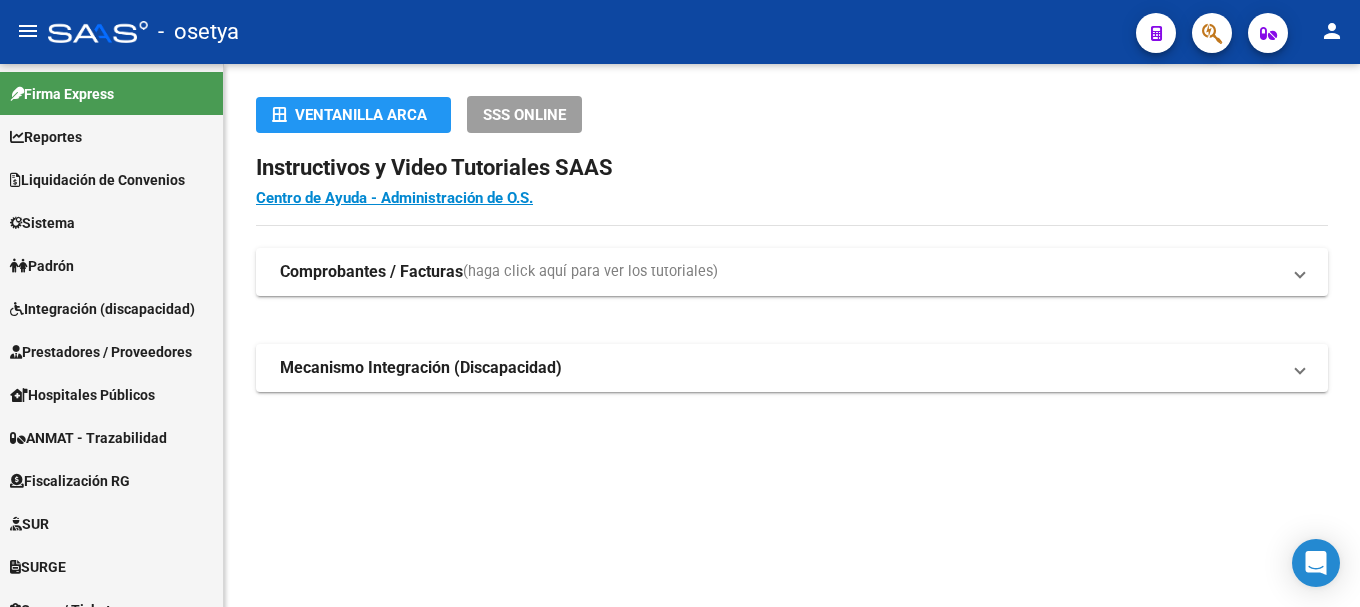 scroll, scrollTop: 0, scrollLeft: 0, axis: both 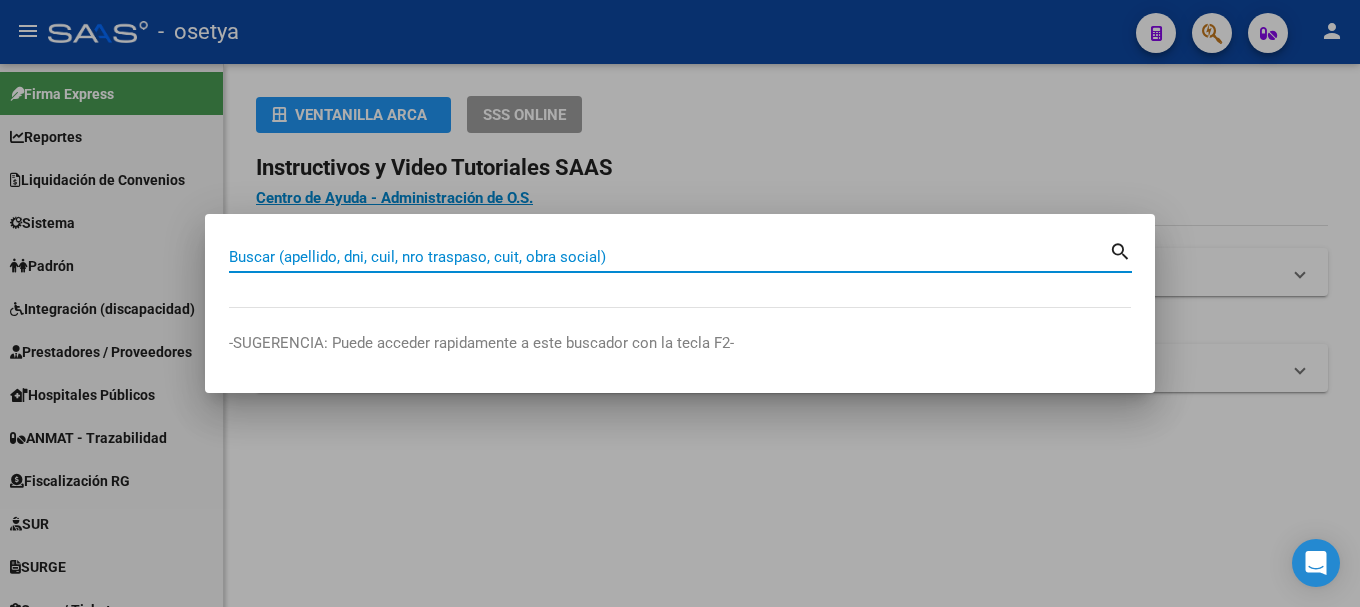 paste on "38828819" 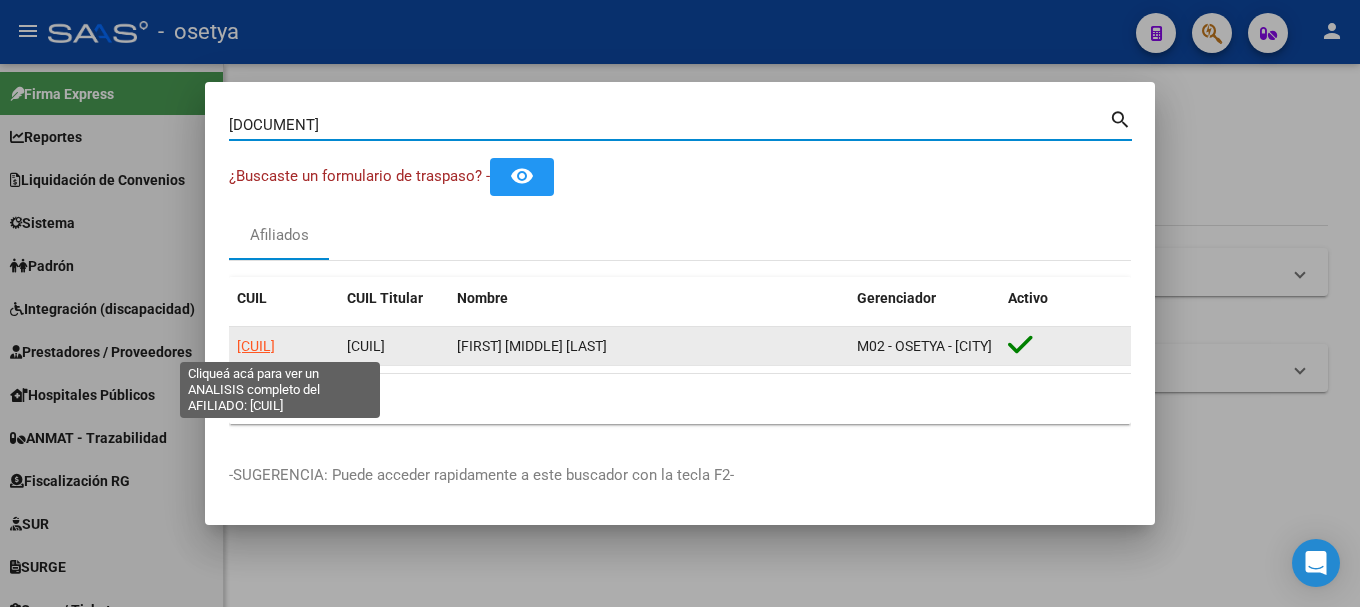 click on "27388288197" 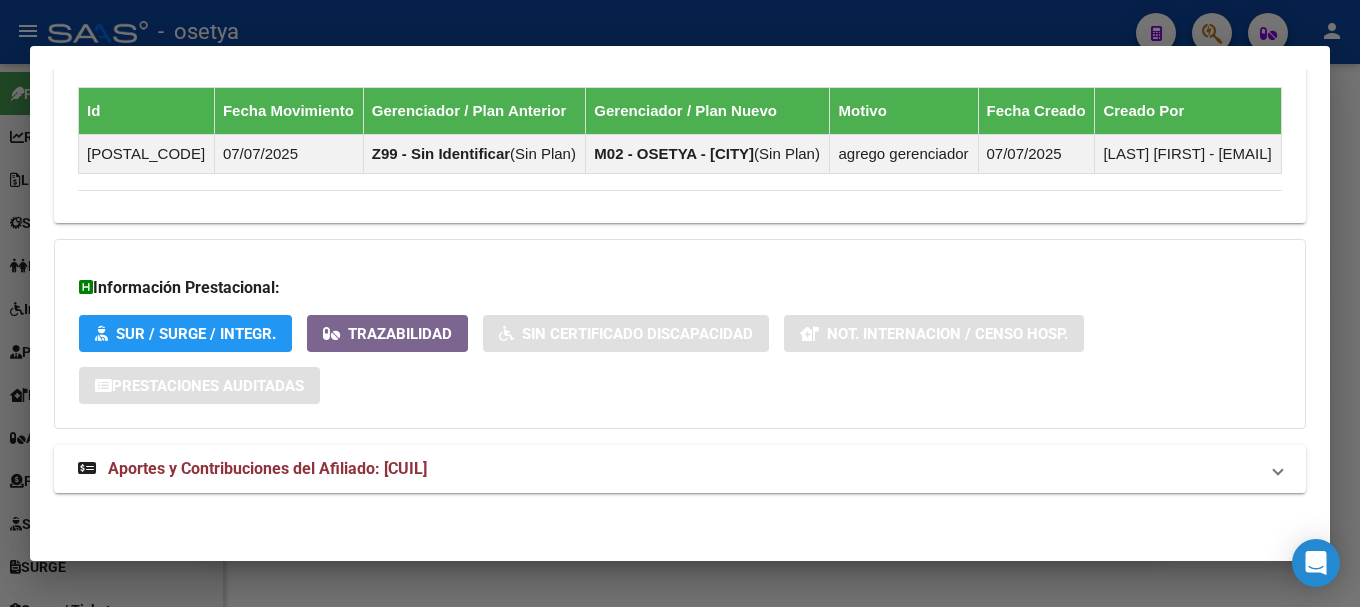 scroll, scrollTop: 1294, scrollLeft: 0, axis: vertical 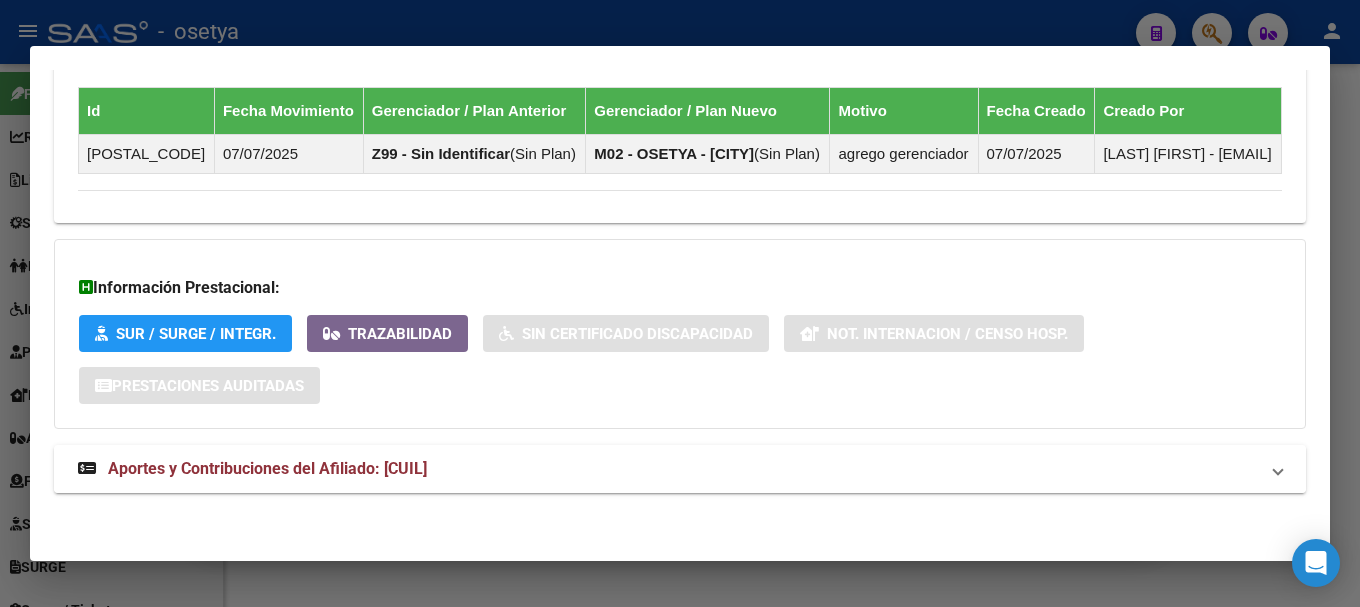 click on "Aportes y Contribuciones del Afiliado: 27388288197" at bounding box center (668, 469) 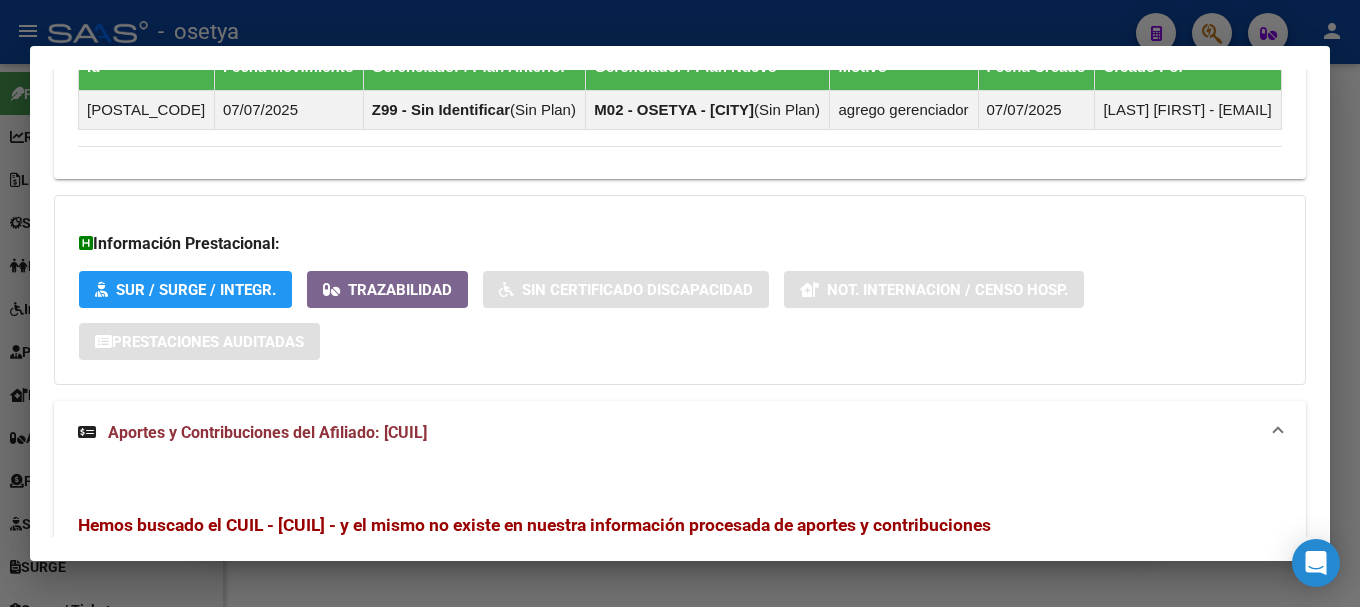 click at bounding box center (680, 303) 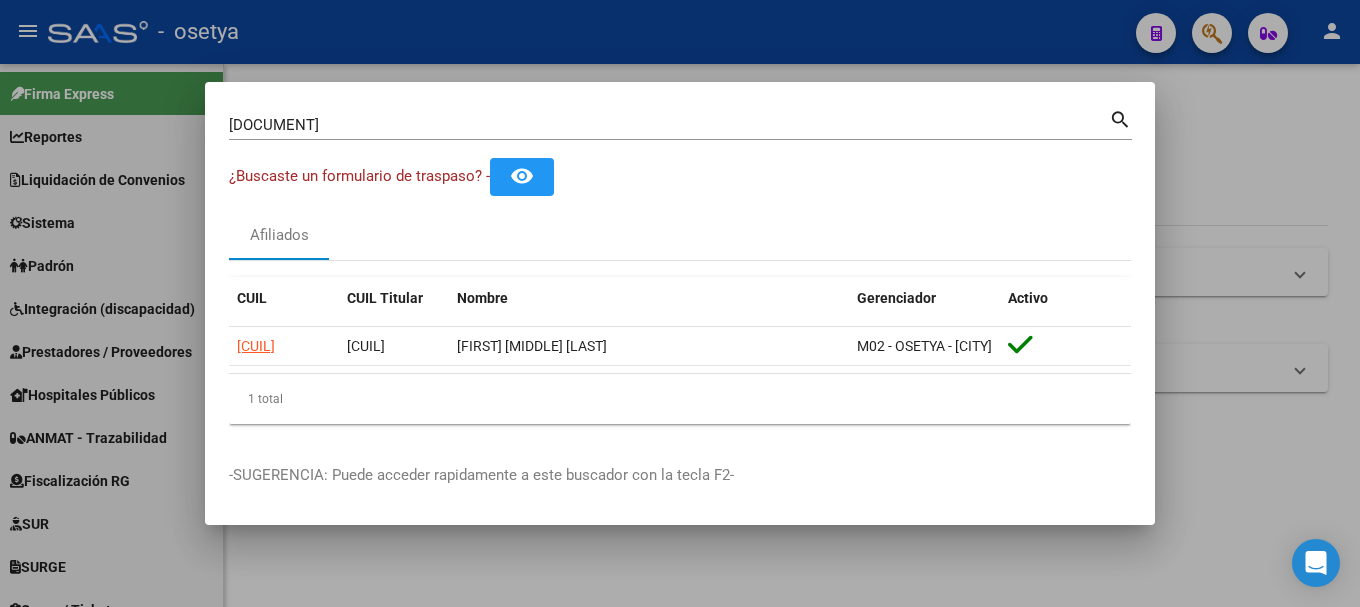 click on "38828819" at bounding box center [669, 125] 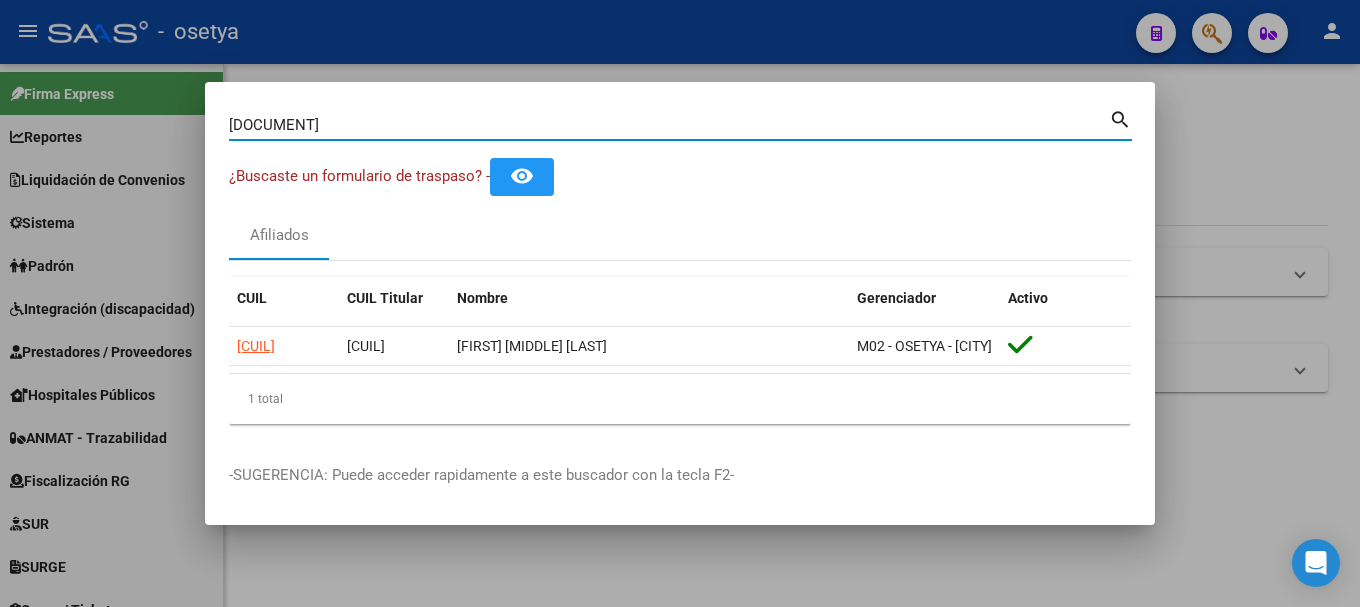 click on "38828819" at bounding box center (669, 125) 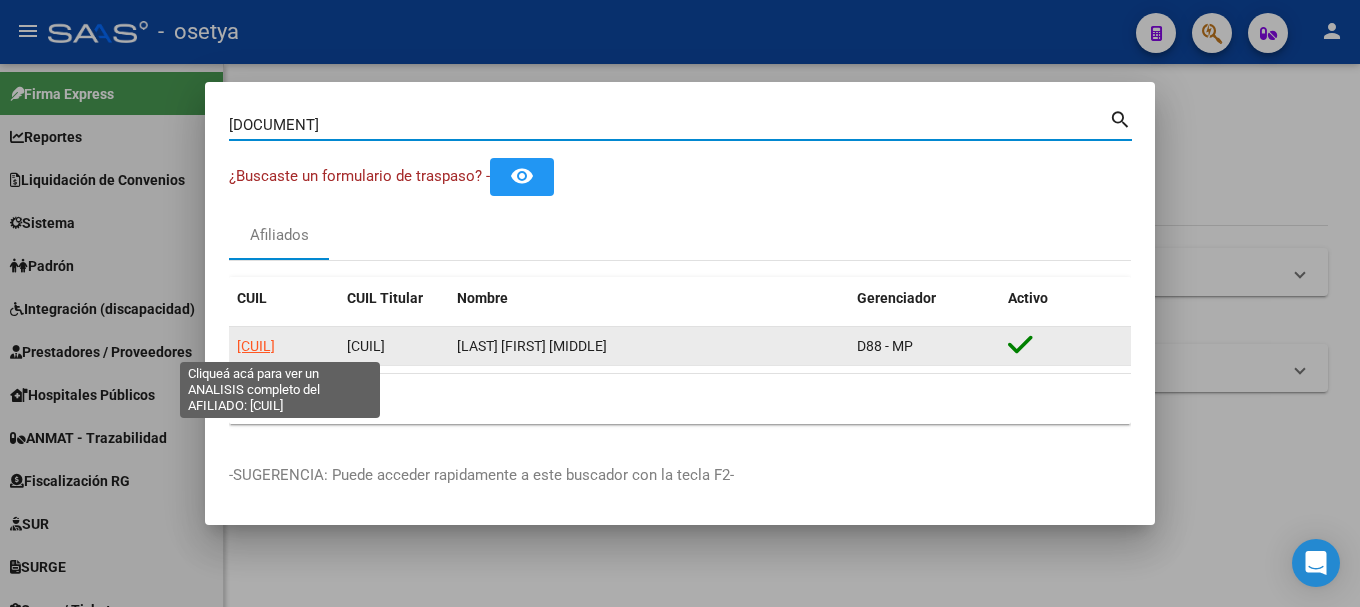 click on "27324779529" 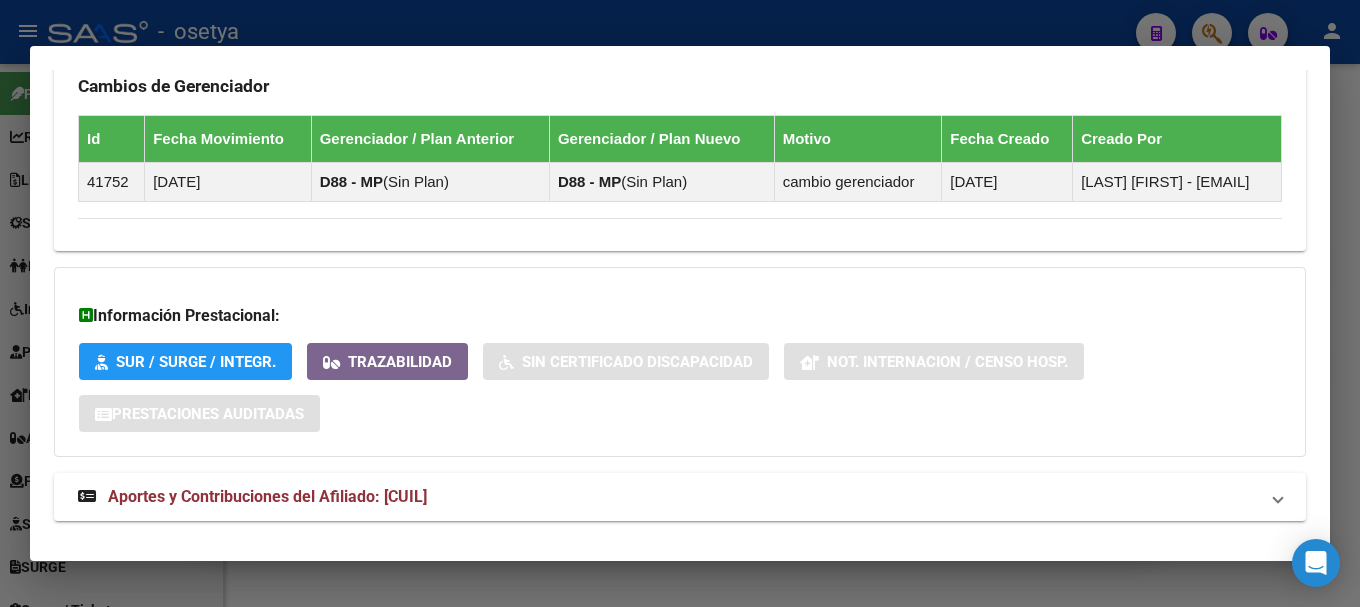 scroll, scrollTop: 1438, scrollLeft: 0, axis: vertical 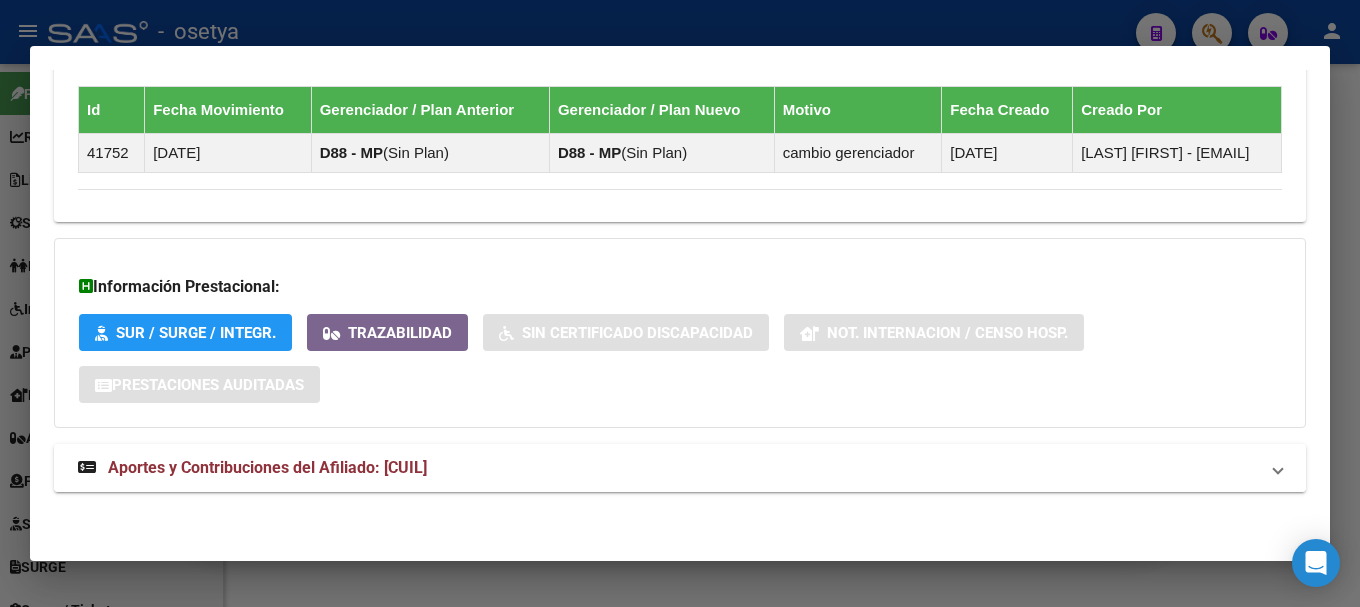 click on "Aportes y Contribuciones del Afiliado: 27324779529" at bounding box center (680, 468) 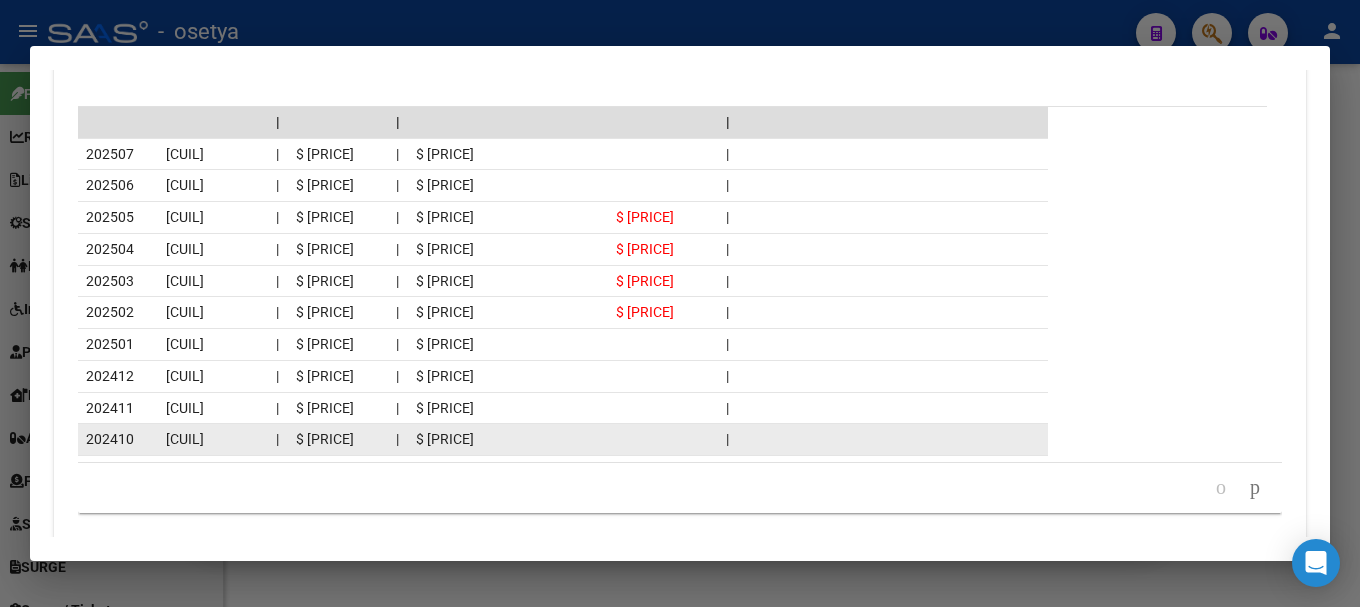 scroll, scrollTop: 2236, scrollLeft: 0, axis: vertical 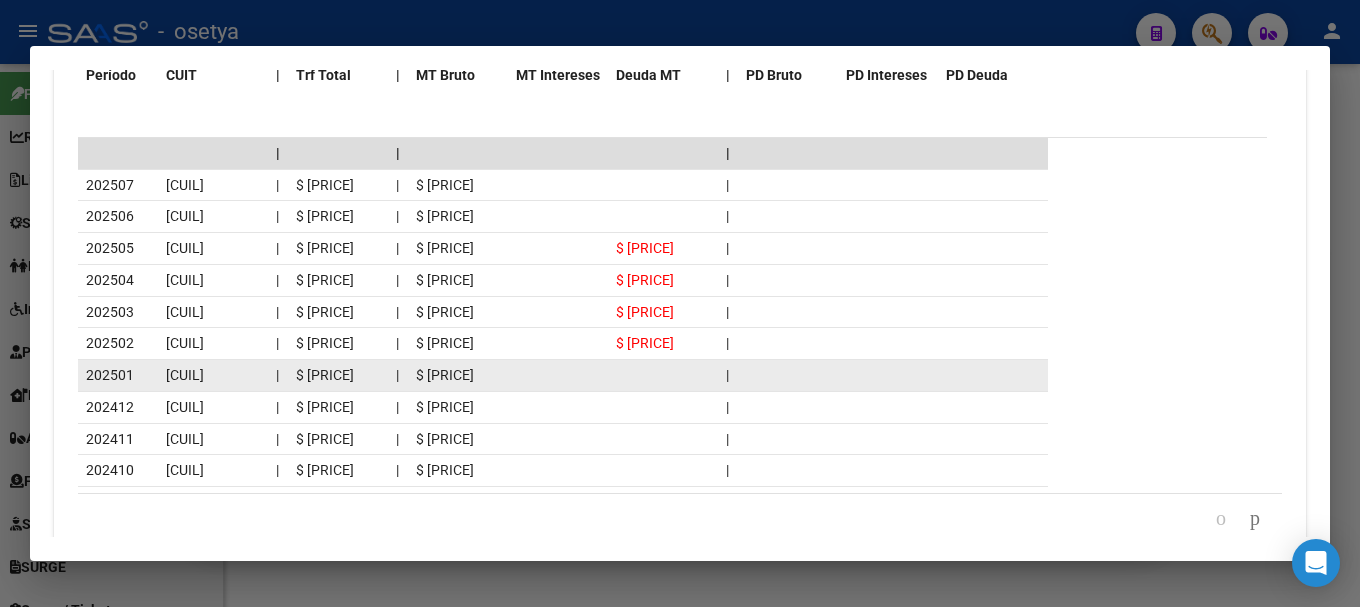 drag, startPoint x: 148, startPoint y: 386, endPoint x: 185, endPoint y: 378, distance: 37.85499 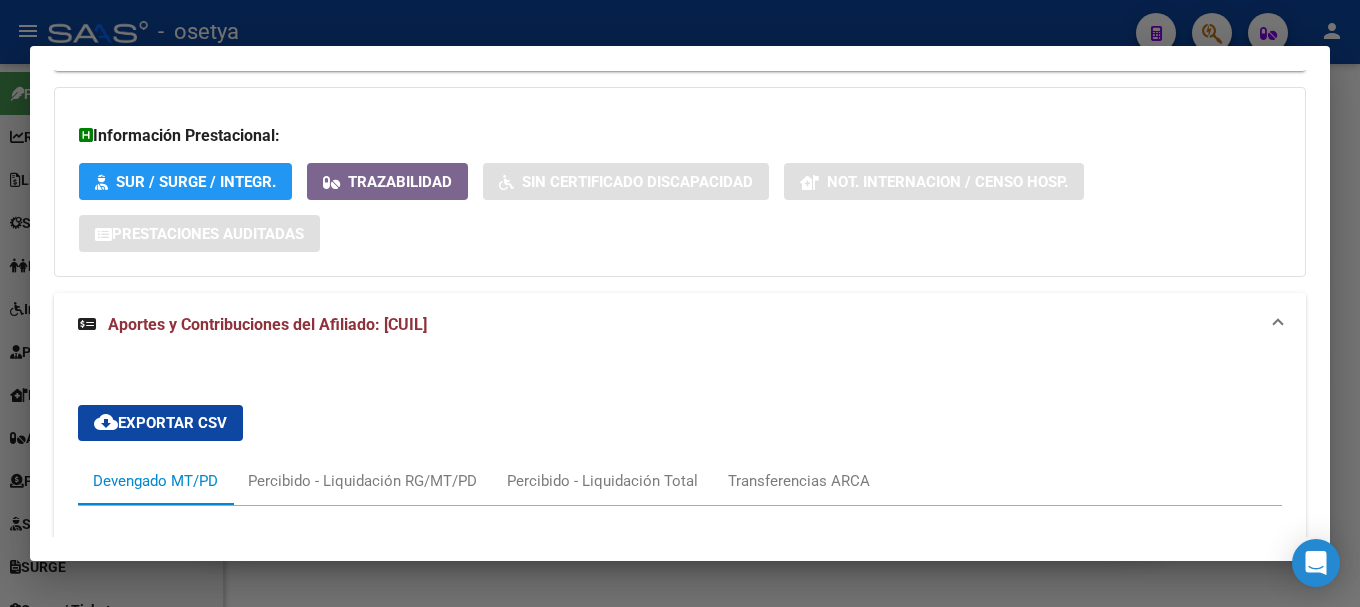 scroll, scrollTop: 1436, scrollLeft: 0, axis: vertical 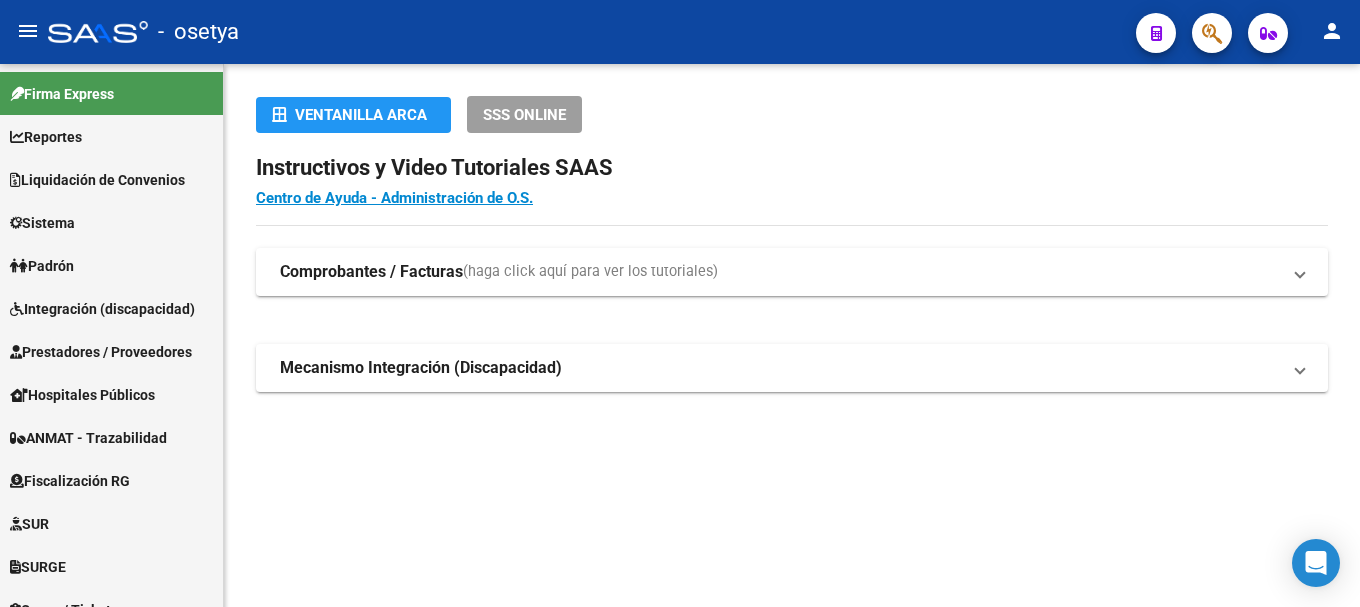 click 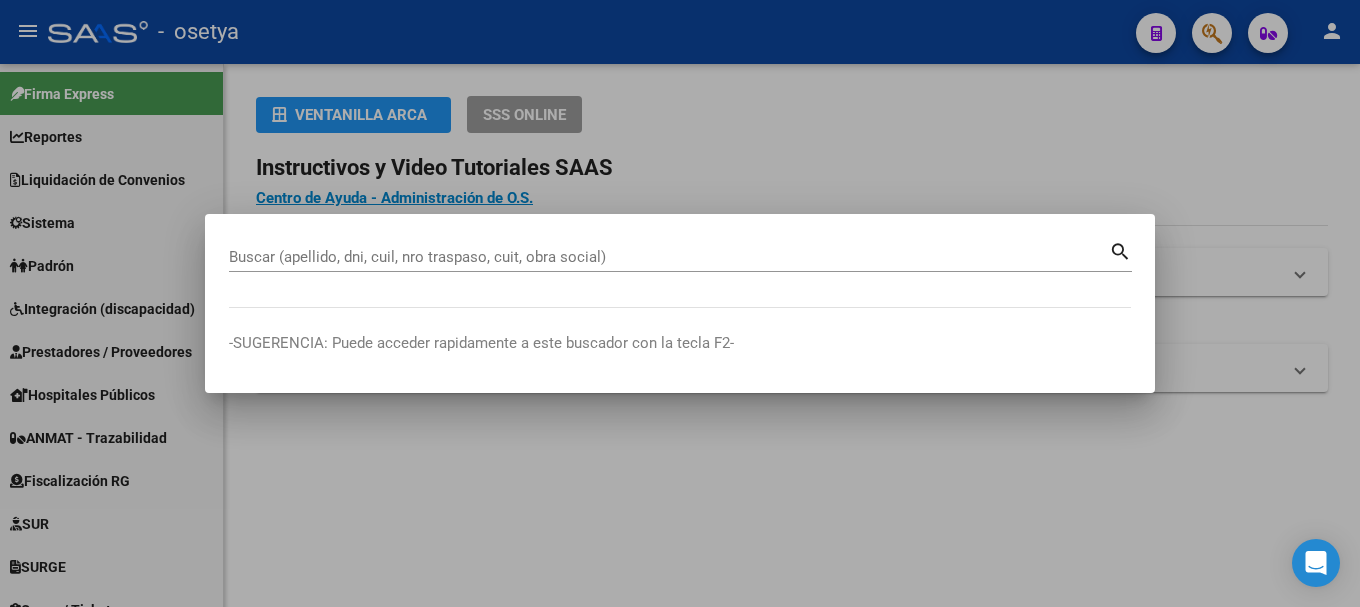 drag, startPoint x: 314, startPoint y: 269, endPoint x: 286, endPoint y: 250, distance: 33.83785 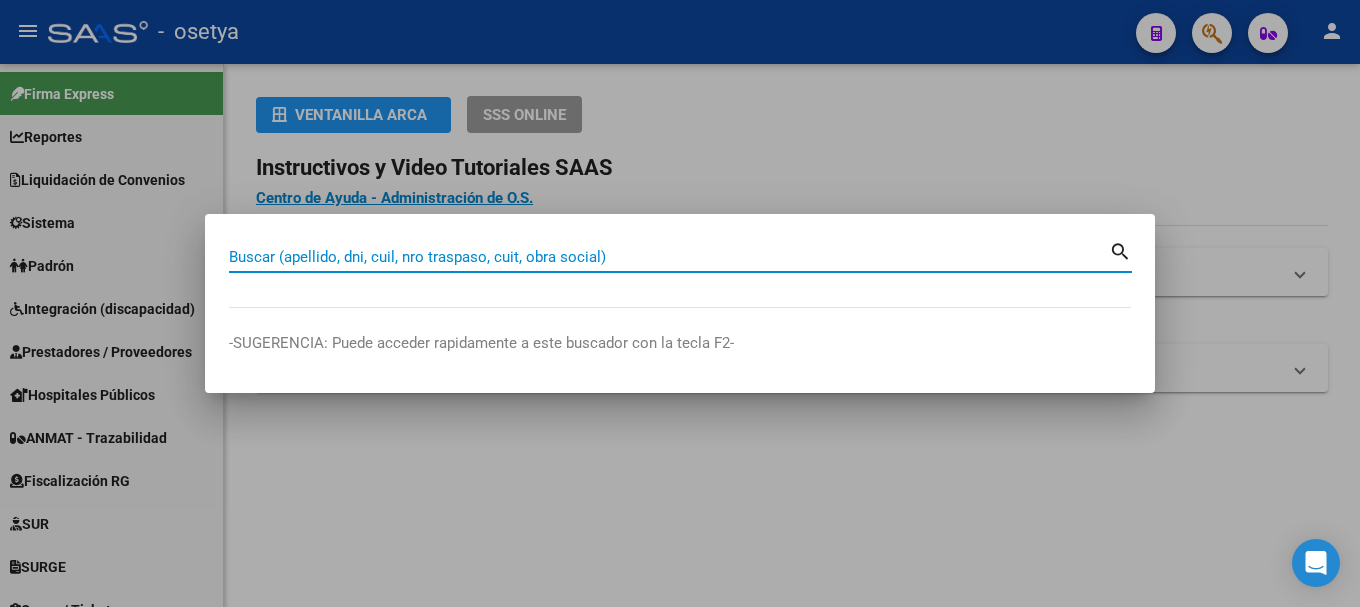 paste on "[PHONE]" 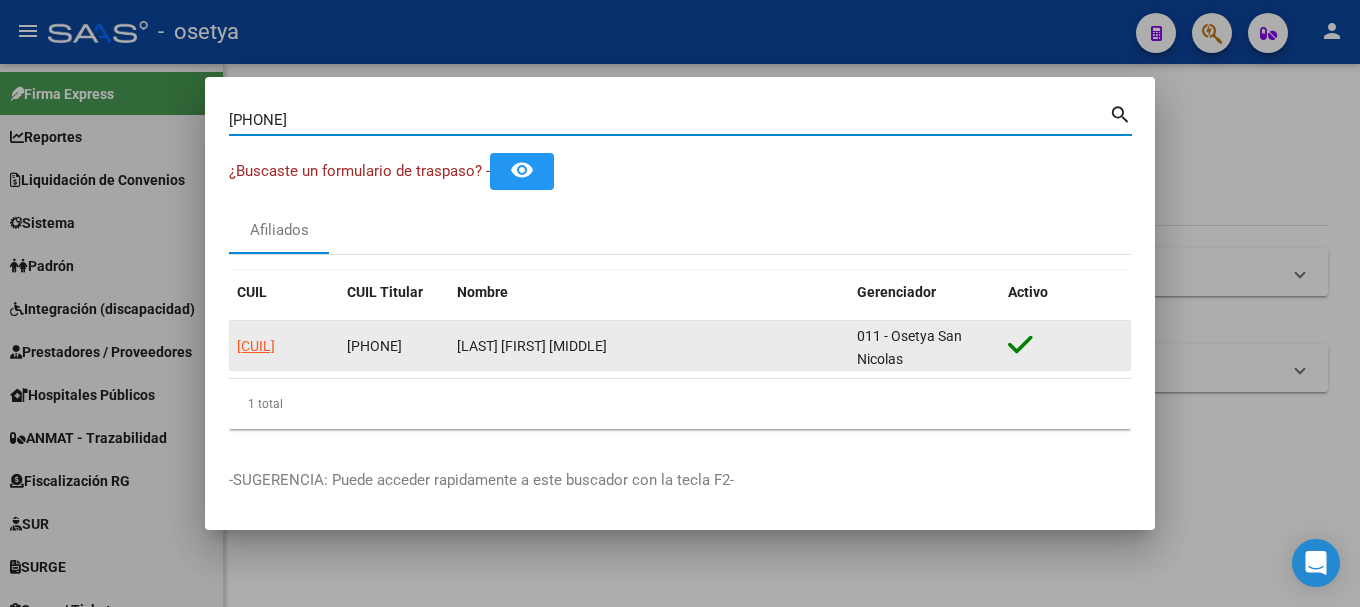 click on "[PHONE]" 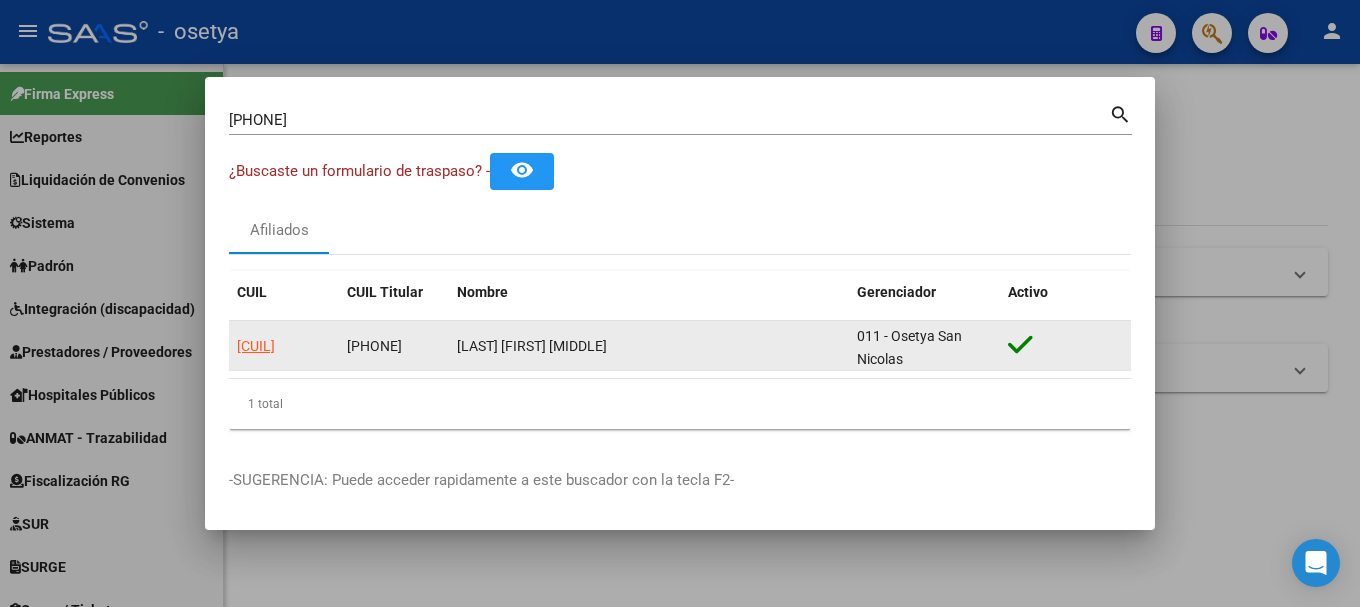 click on "27259257692" 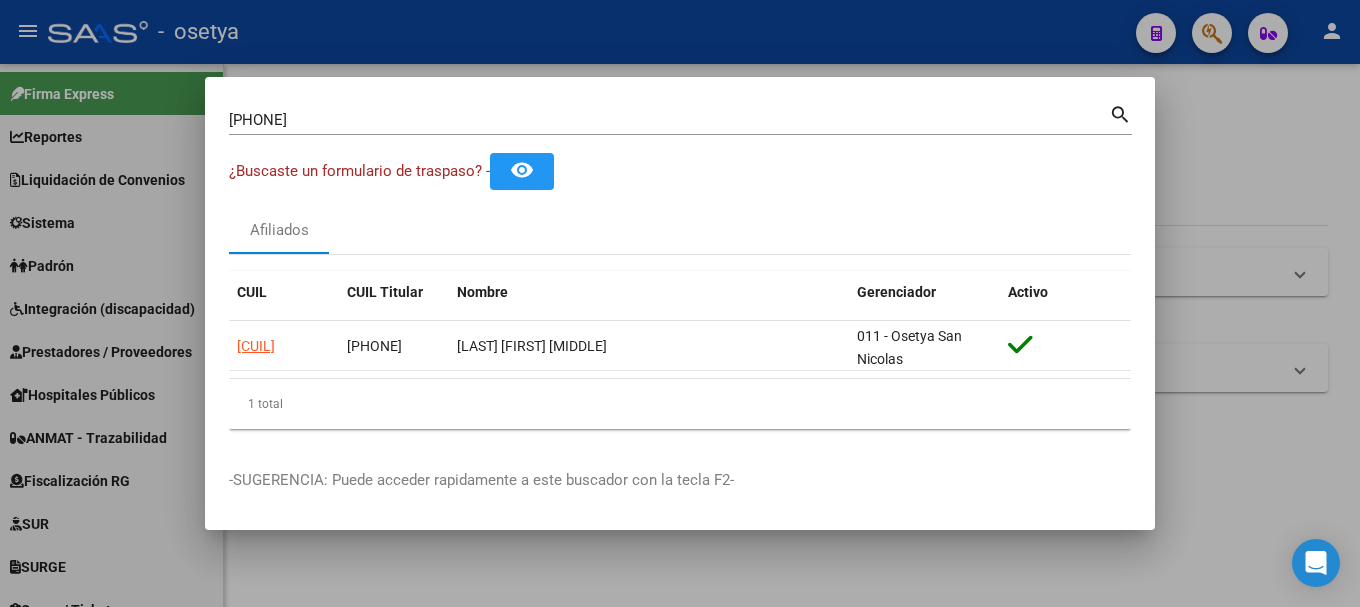 click on "45987954 Buscar (apellido, dni, cuil, nro traspaso, cuit, obra social)" at bounding box center (669, 120) 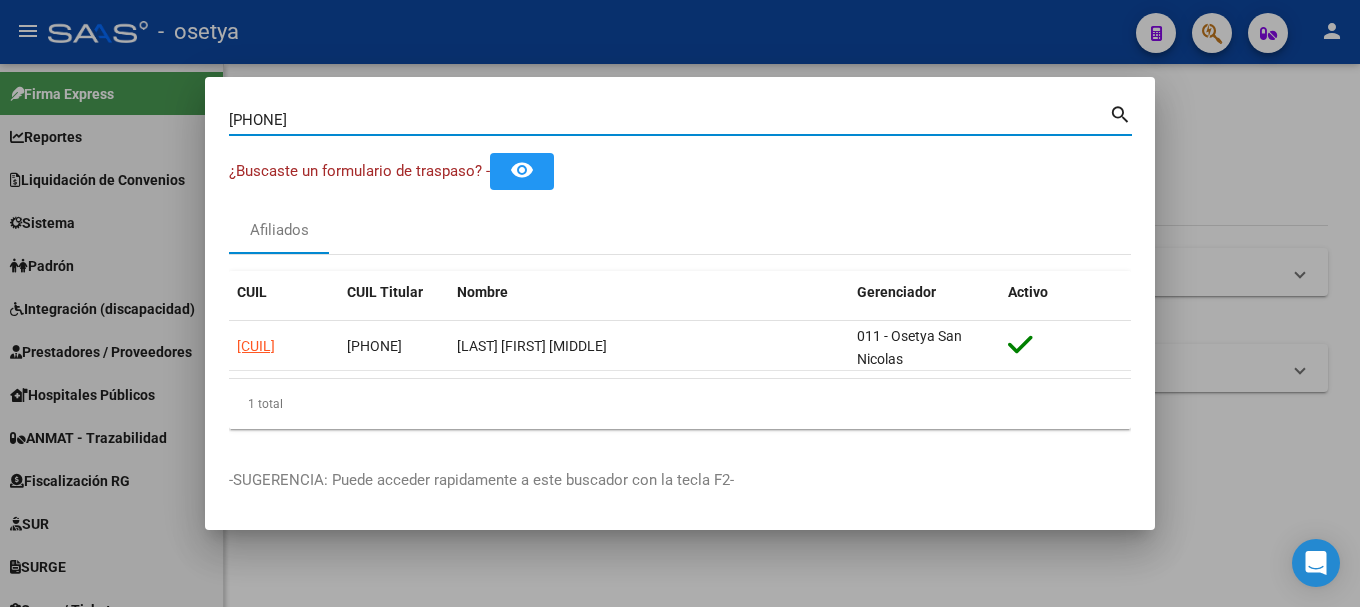 click on "45987954 Buscar (apellido, dni, cuil, nro traspaso, cuit, obra social)" at bounding box center (669, 120) 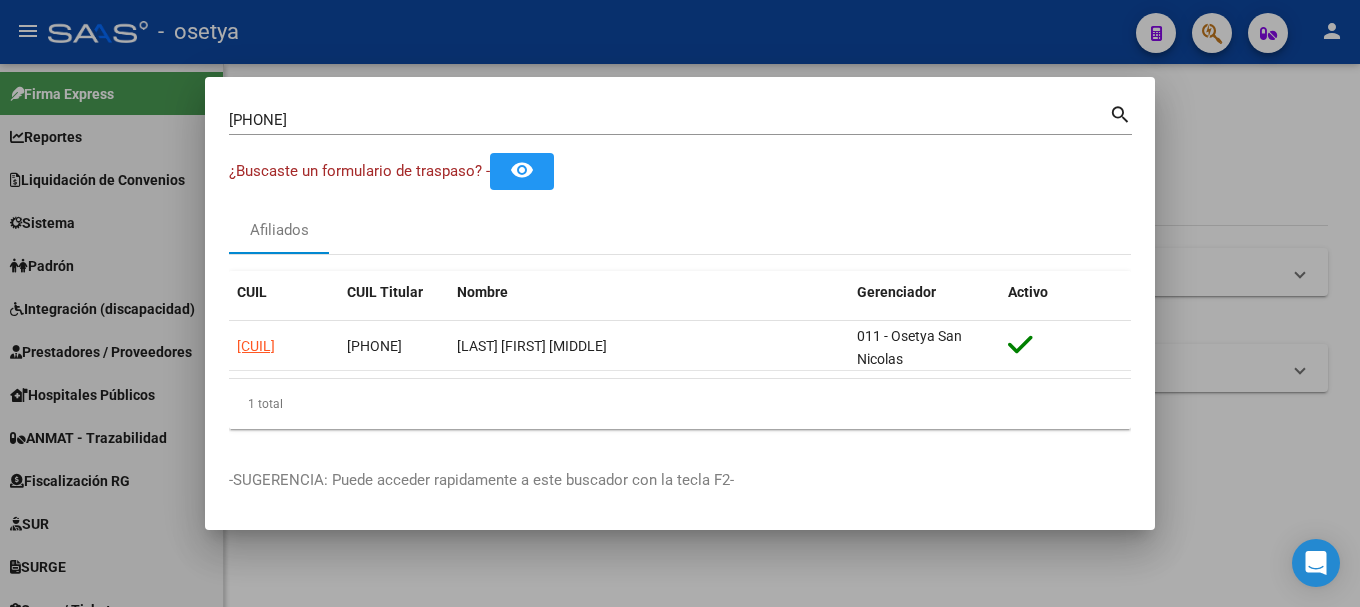 click on "45987954 Buscar (apellido, dni, cuil, nro traspaso, cuit, obra social)" at bounding box center [669, 120] 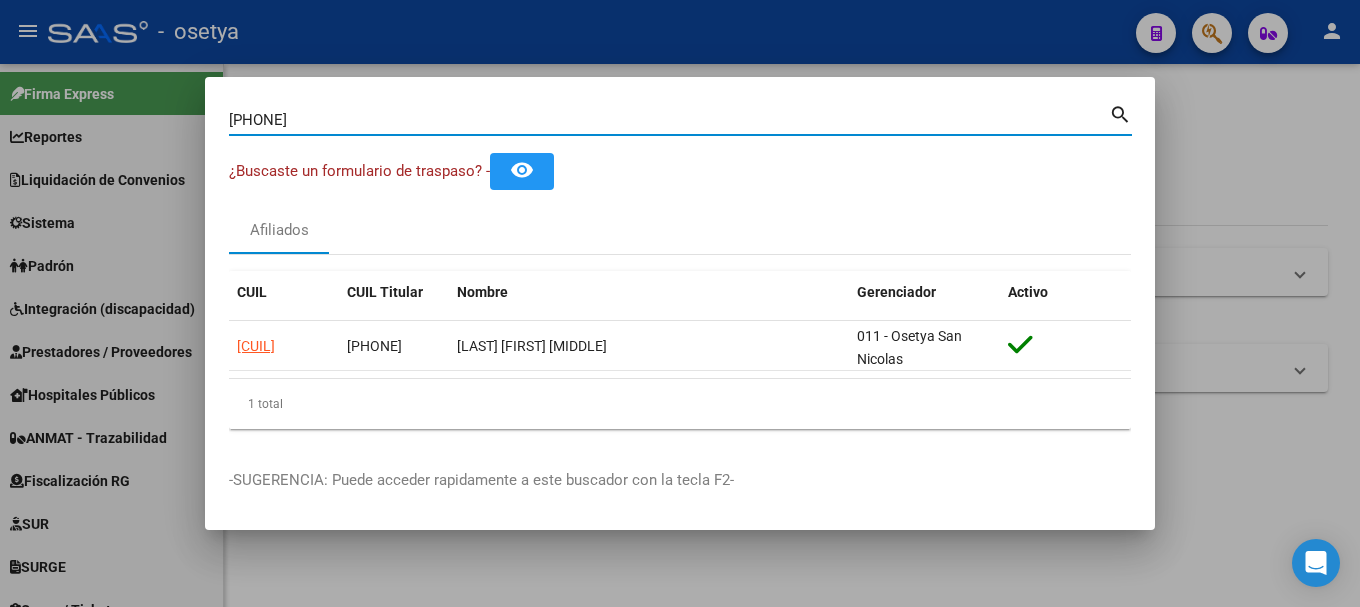 click on "45987954" at bounding box center [669, 120] 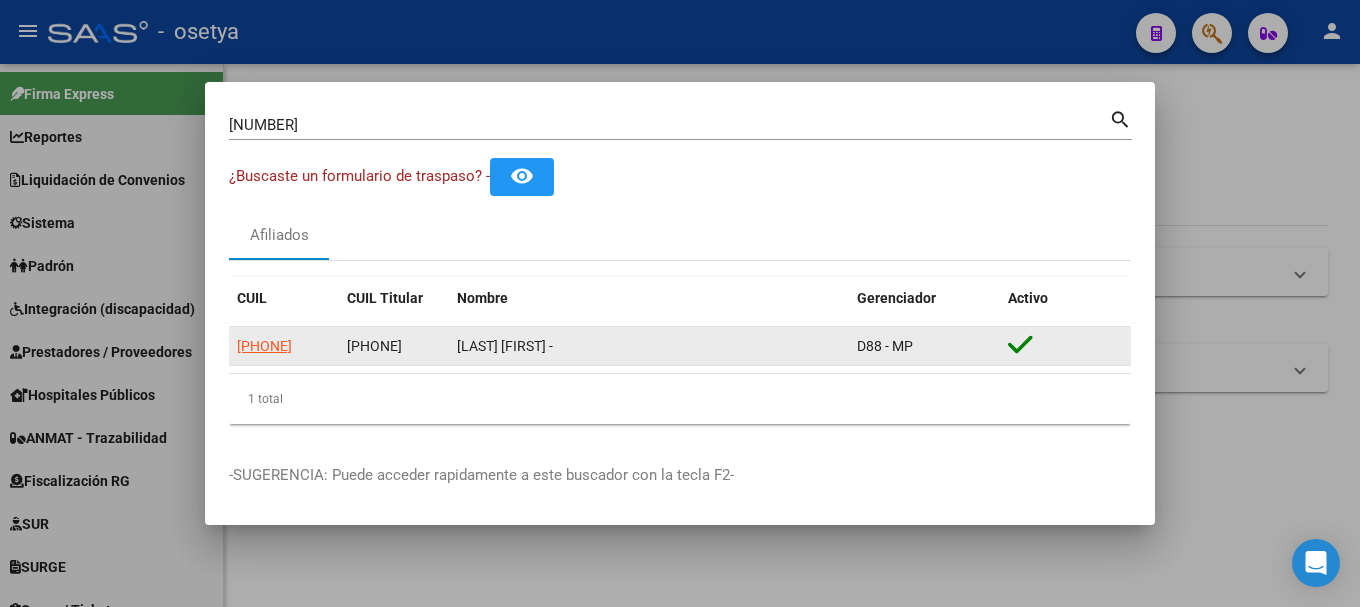 drag, startPoint x: 449, startPoint y: 344, endPoint x: 596, endPoint y: 343, distance: 147.0034 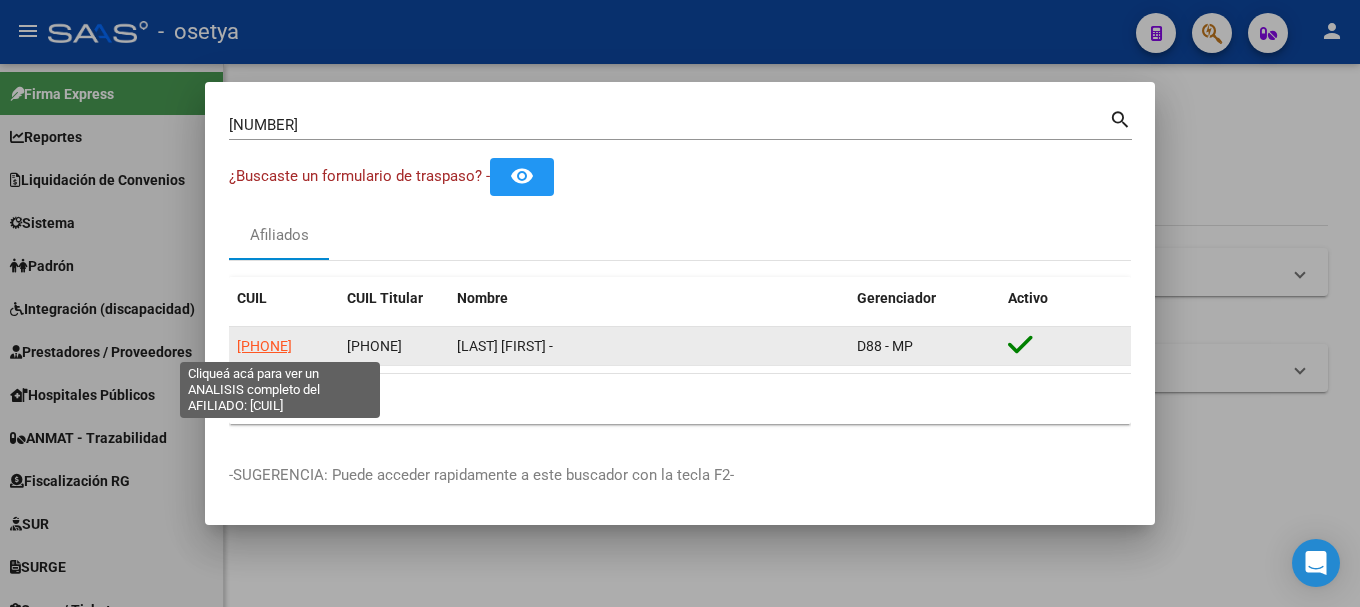 click on "27304660053" 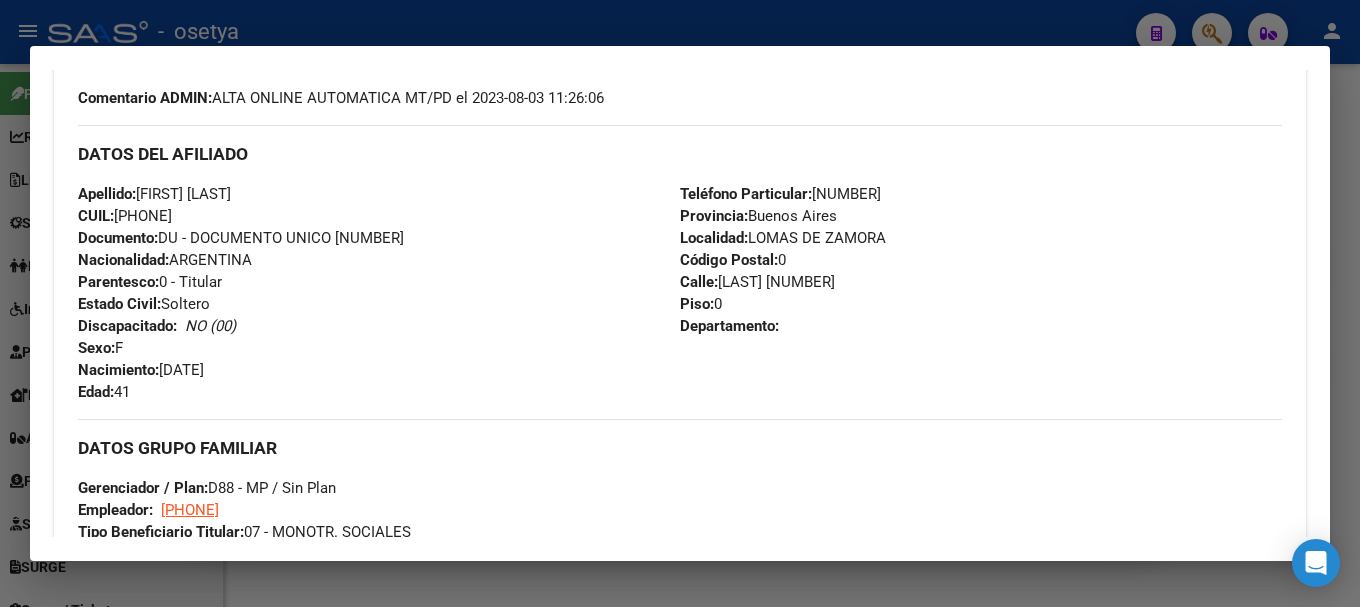 scroll, scrollTop: 600, scrollLeft: 0, axis: vertical 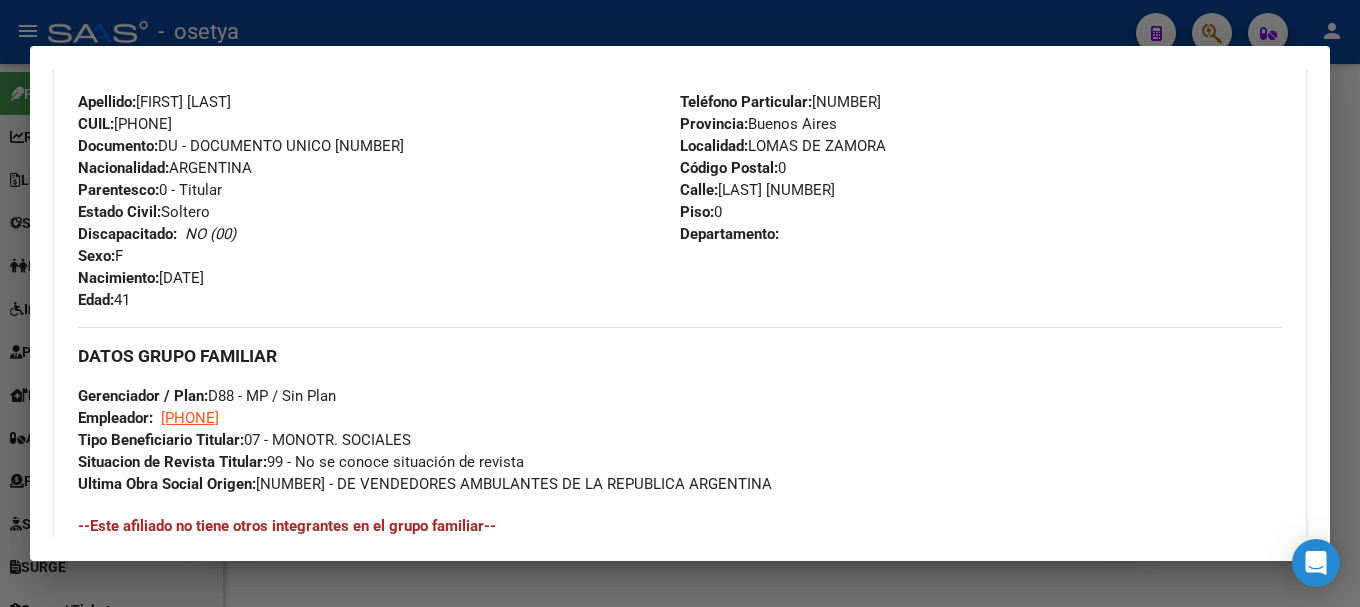click at bounding box center [680, 303] 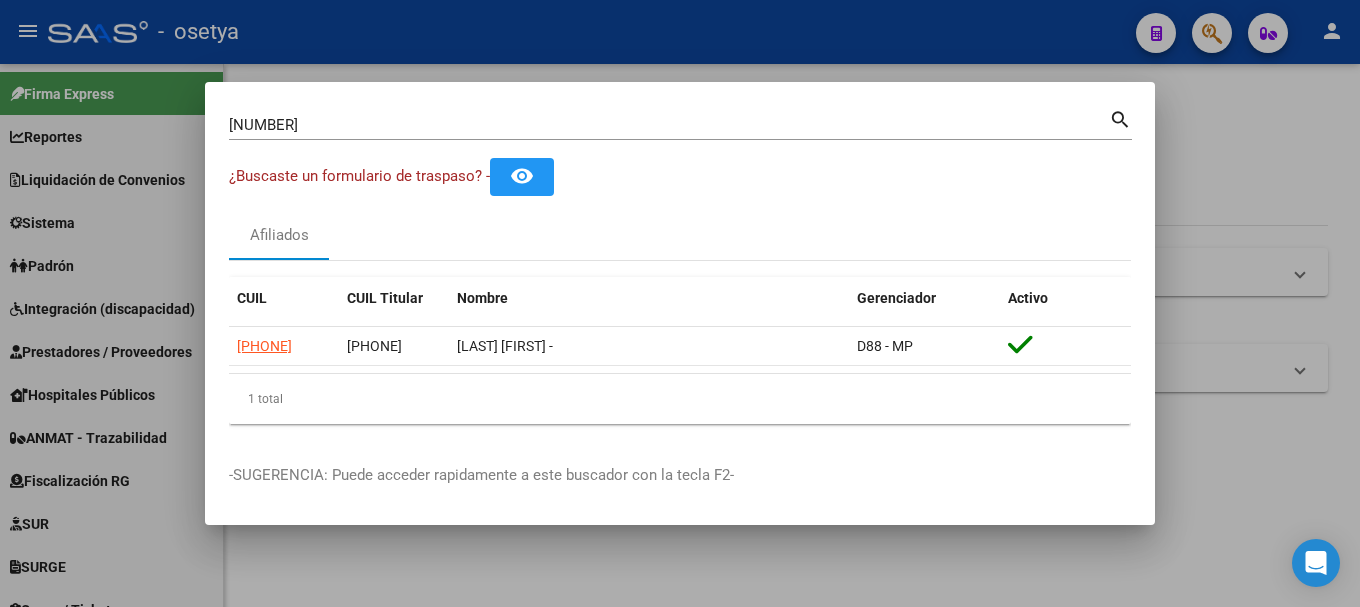 click on "30466005" at bounding box center (669, 125) 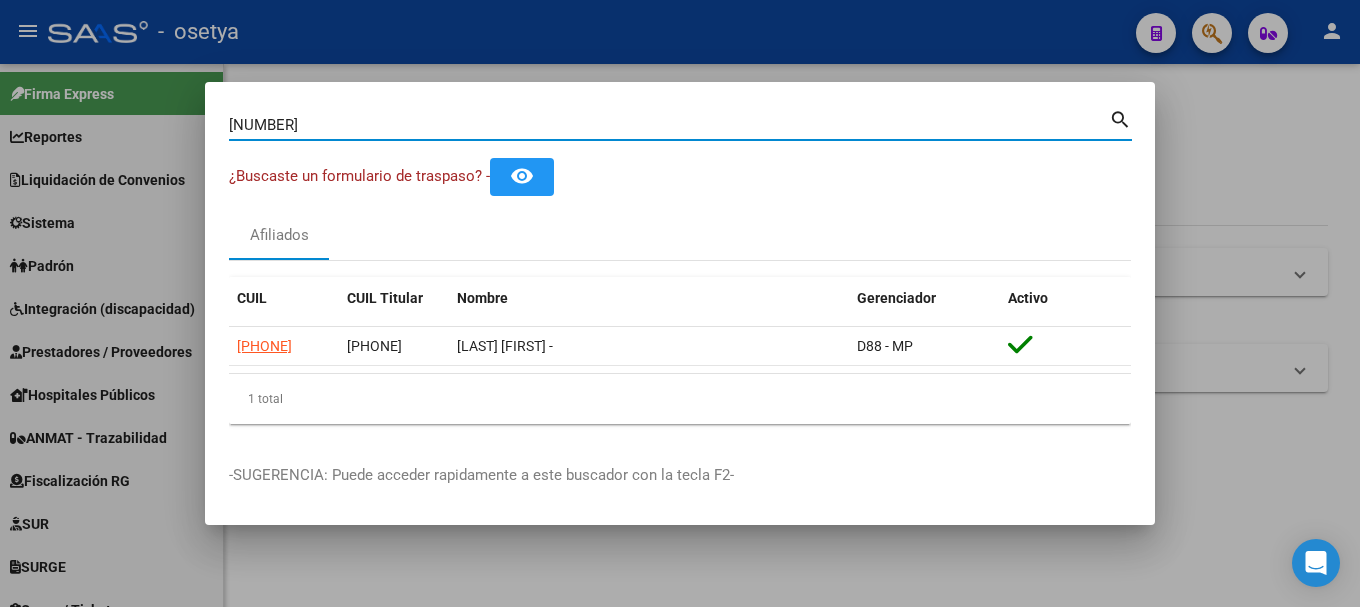 click on "30466005" at bounding box center (669, 125) 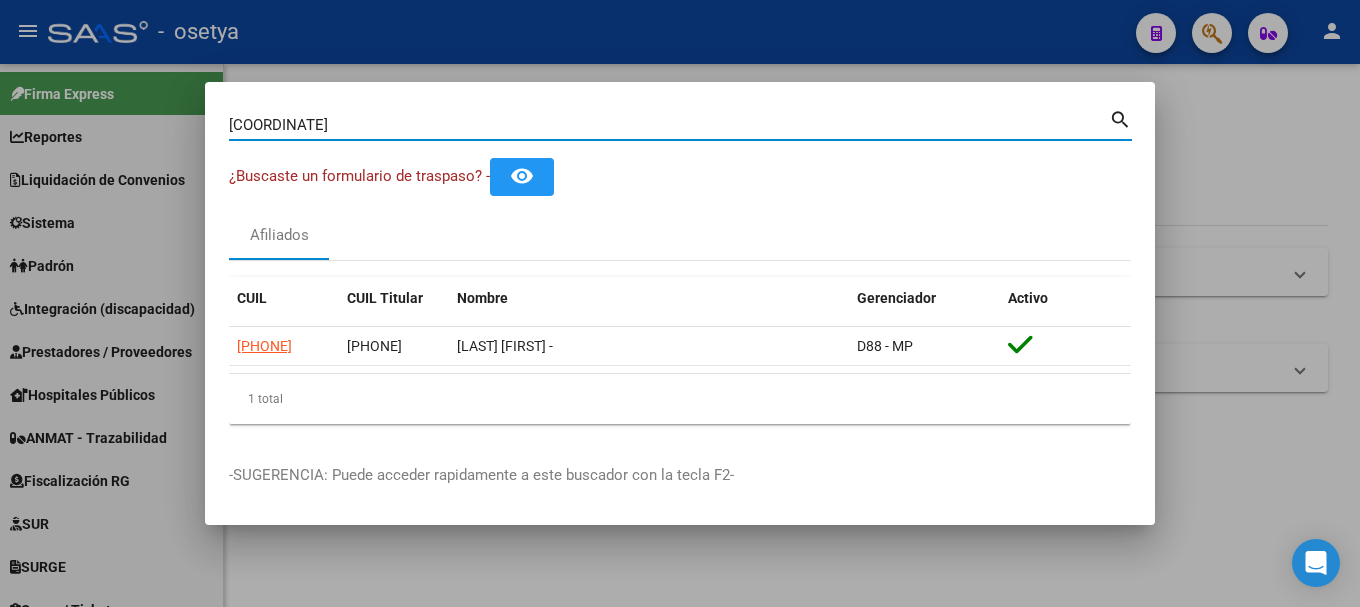 click on "36.077458" at bounding box center [669, 125] 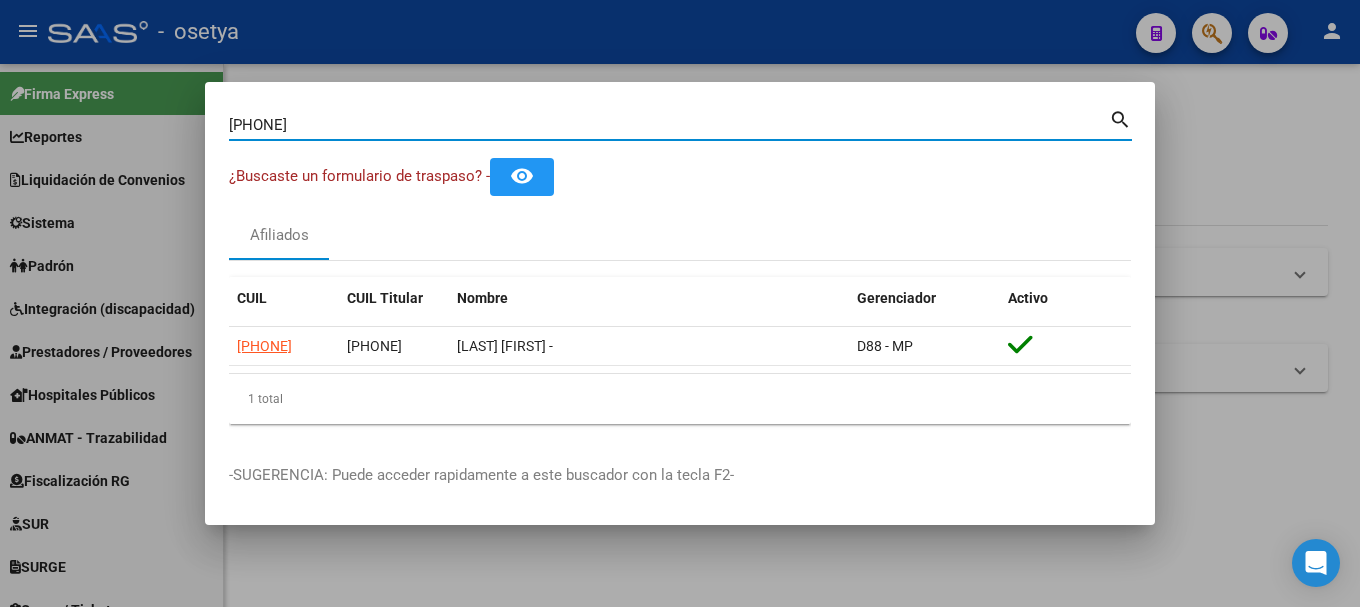 type on "36077458" 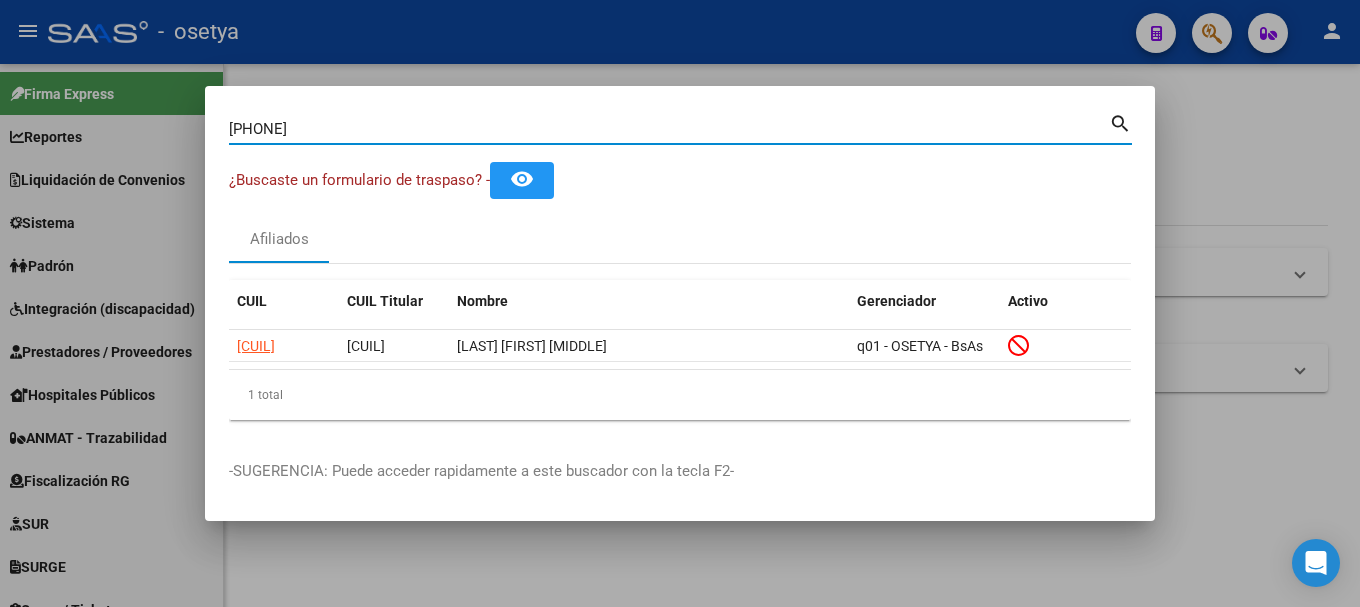 click on "36077458" at bounding box center (669, 129) 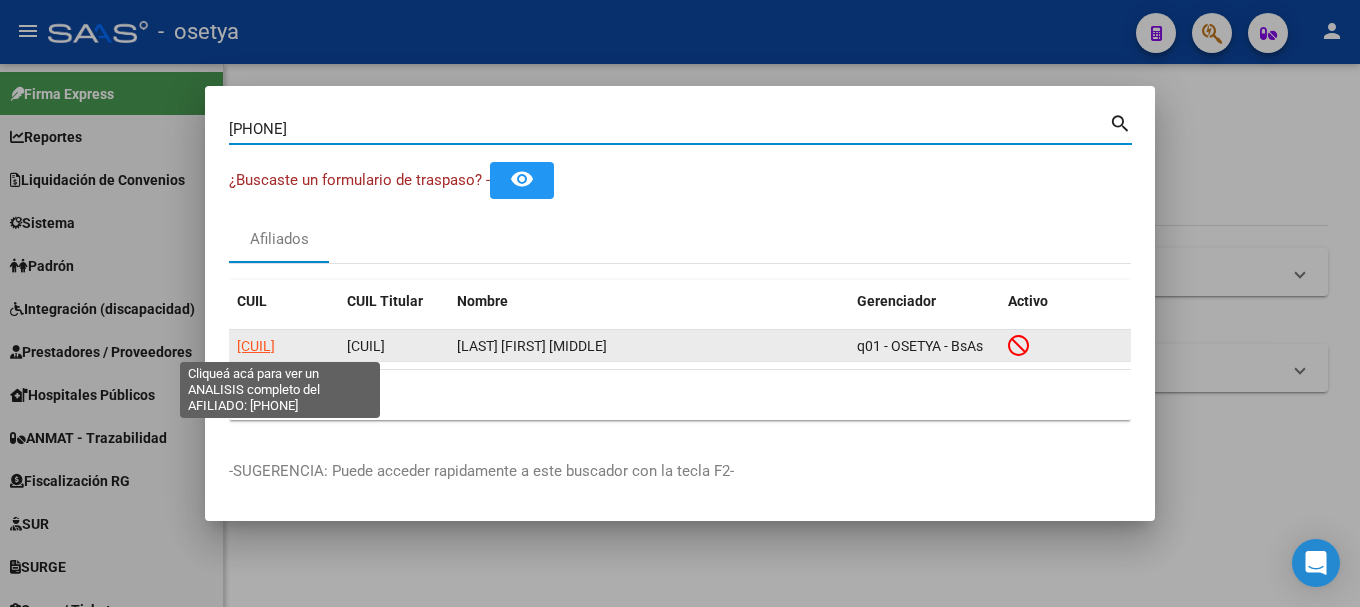 click on "27360774584" 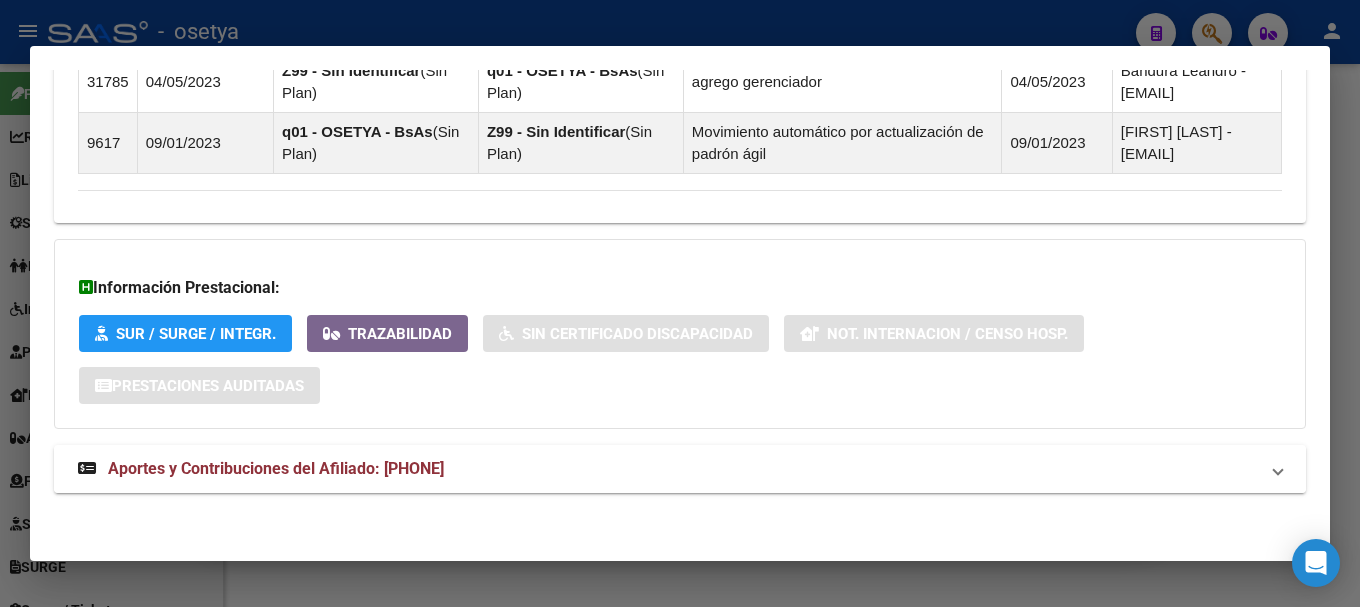 click on "Aportes y Contribuciones del Afiliado: 27360774584" at bounding box center [668, 469] 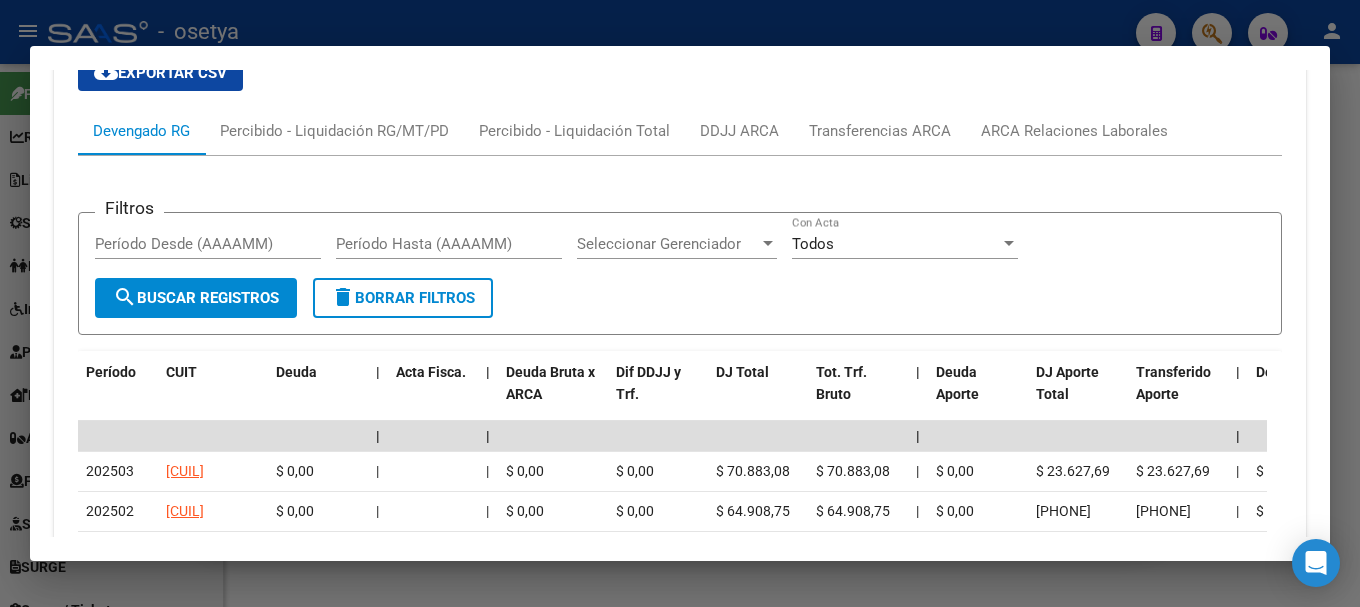 scroll, scrollTop: 1994, scrollLeft: 0, axis: vertical 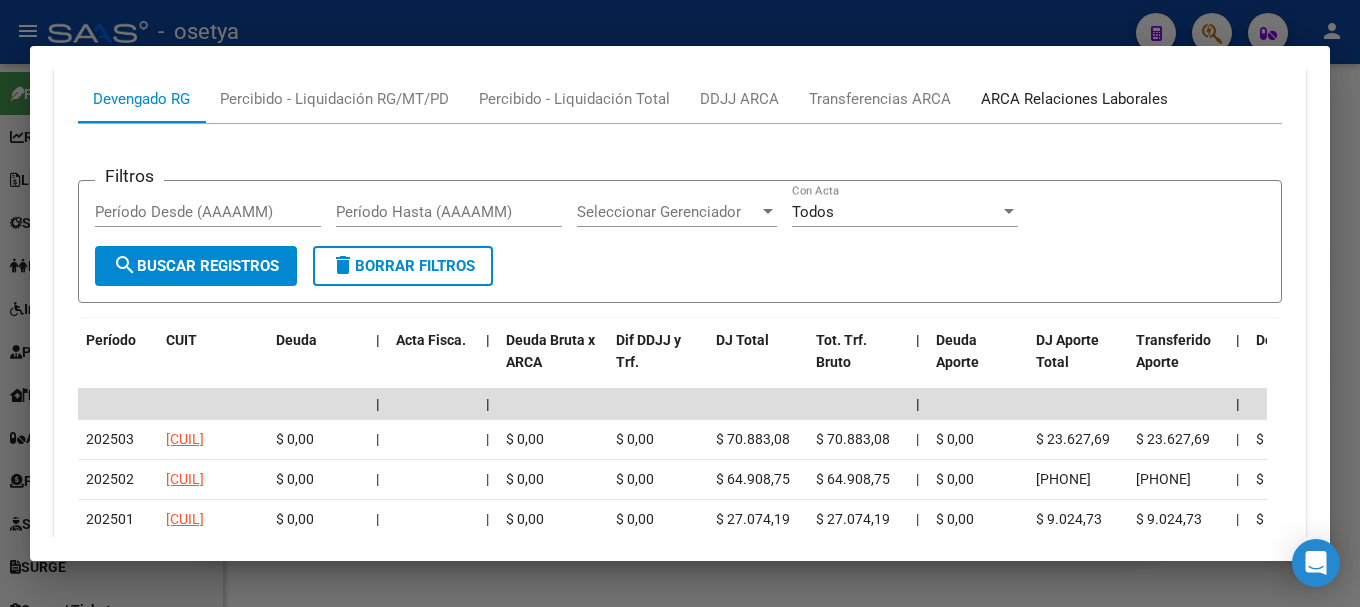 click on "ARCA Relaciones Laborales" at bounding box center (1074, 99) 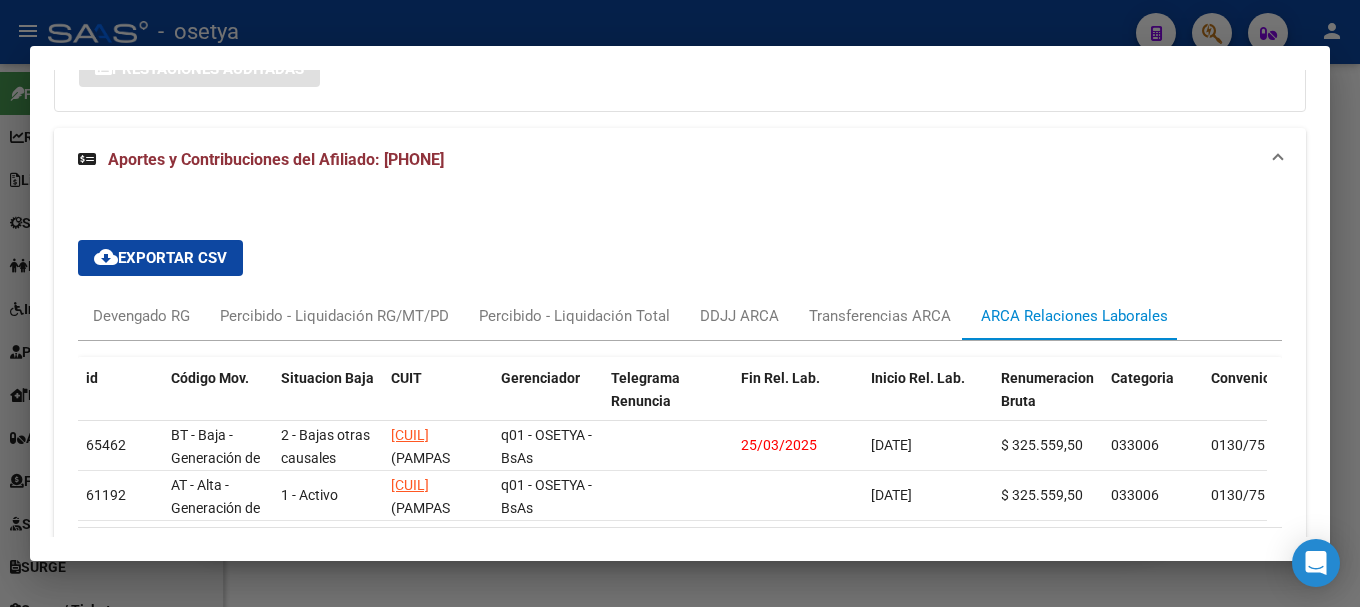 scroll, scrollTop: 1925, scrollLeft: 0, axis: vertical 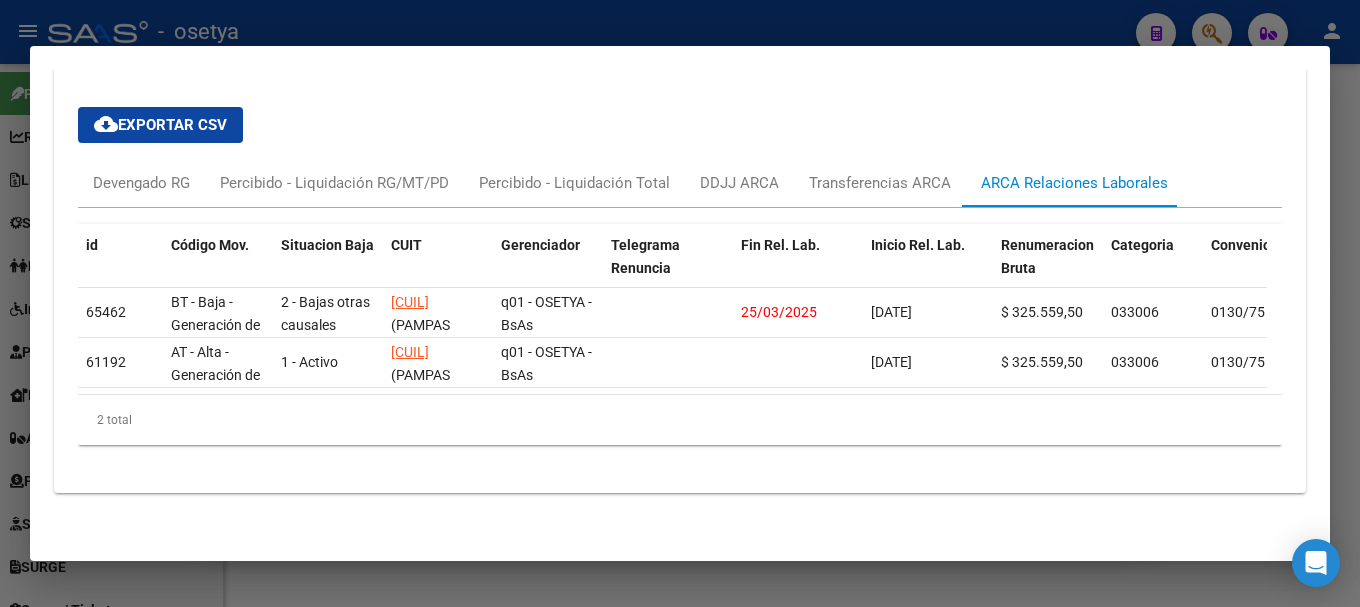 click at bounding box center [680, 303] 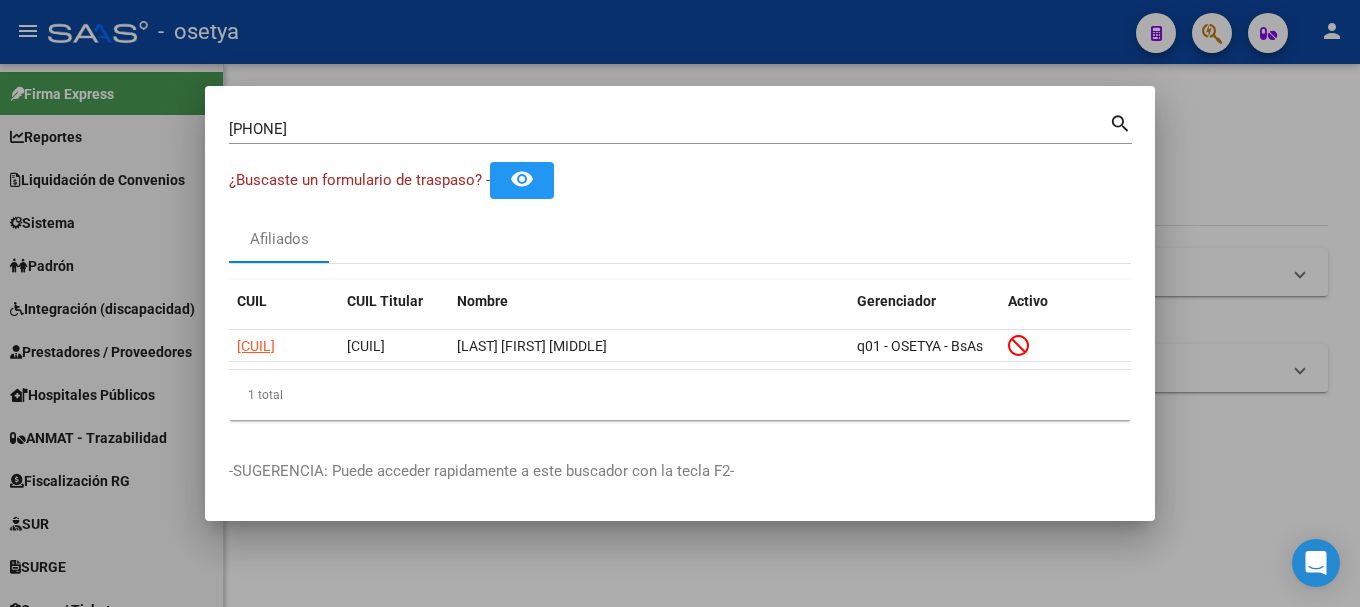 click on "36077458 Buscar (apellido, dni, cuil, nro traspaso, cuit, obra social) search" at bounding box center (680, 127) 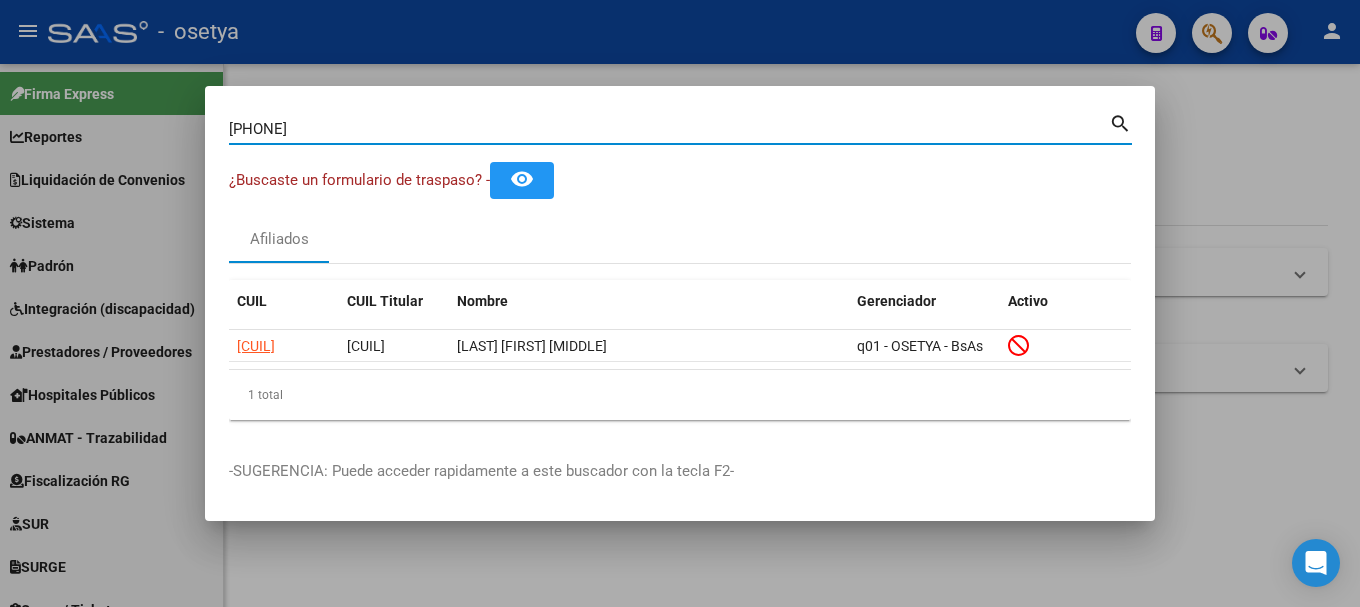 paste on "20292799005" 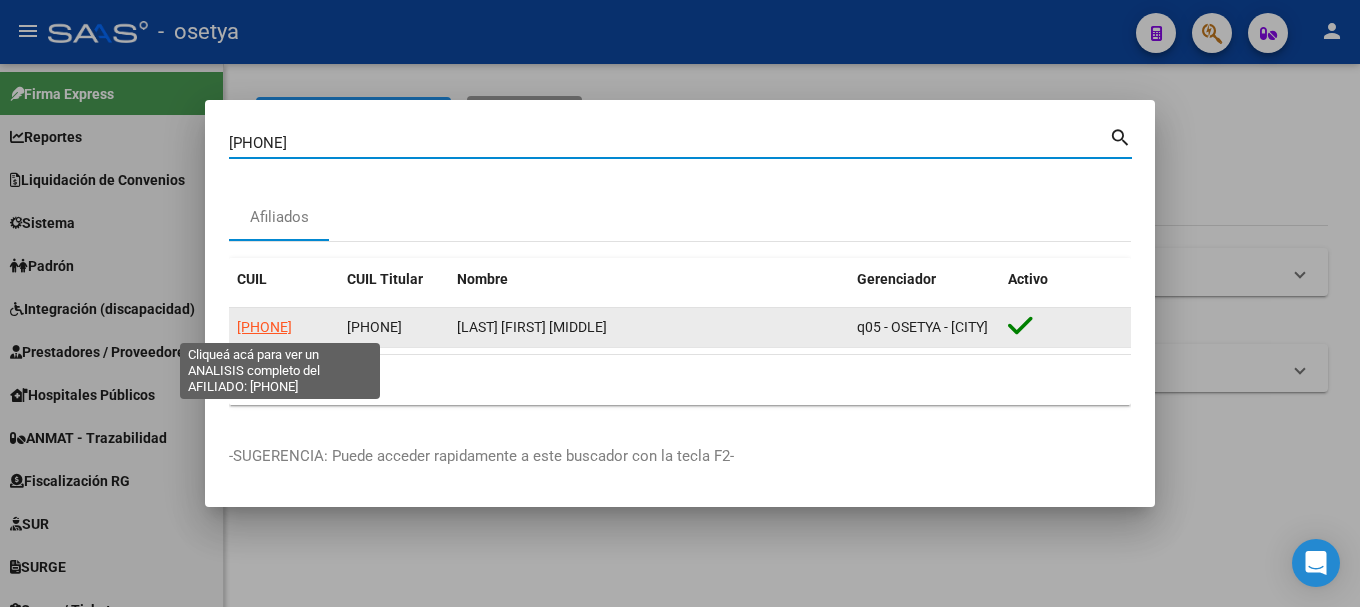 click on "20292799005" 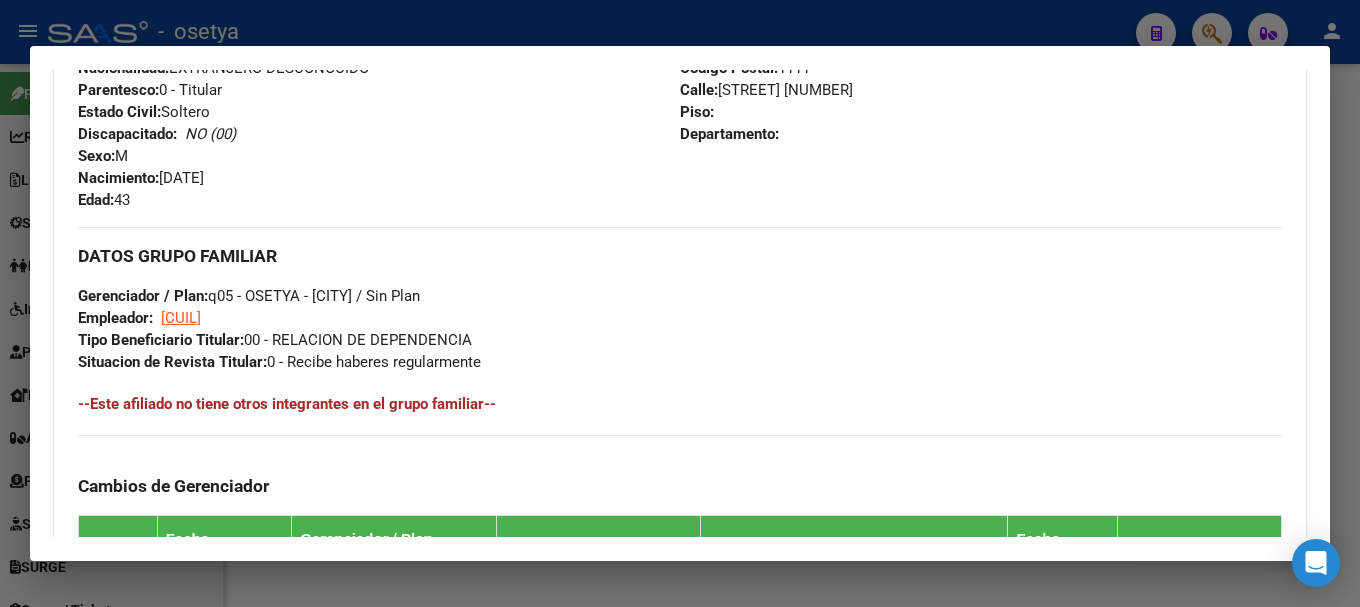 scroll, scrollTop: 1333, scrollLeft: 0, axis: vertical 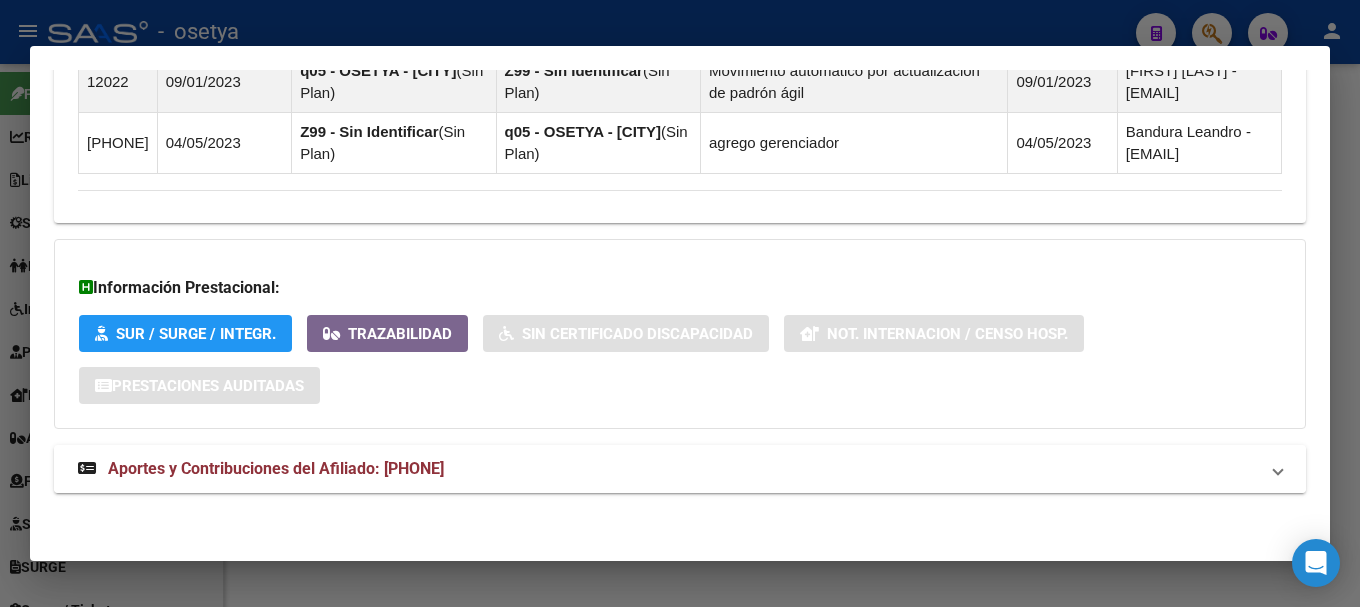 click on "Aportes y Contribuciones del Afiliado: 20292799005" at bounding box center [276, 468] 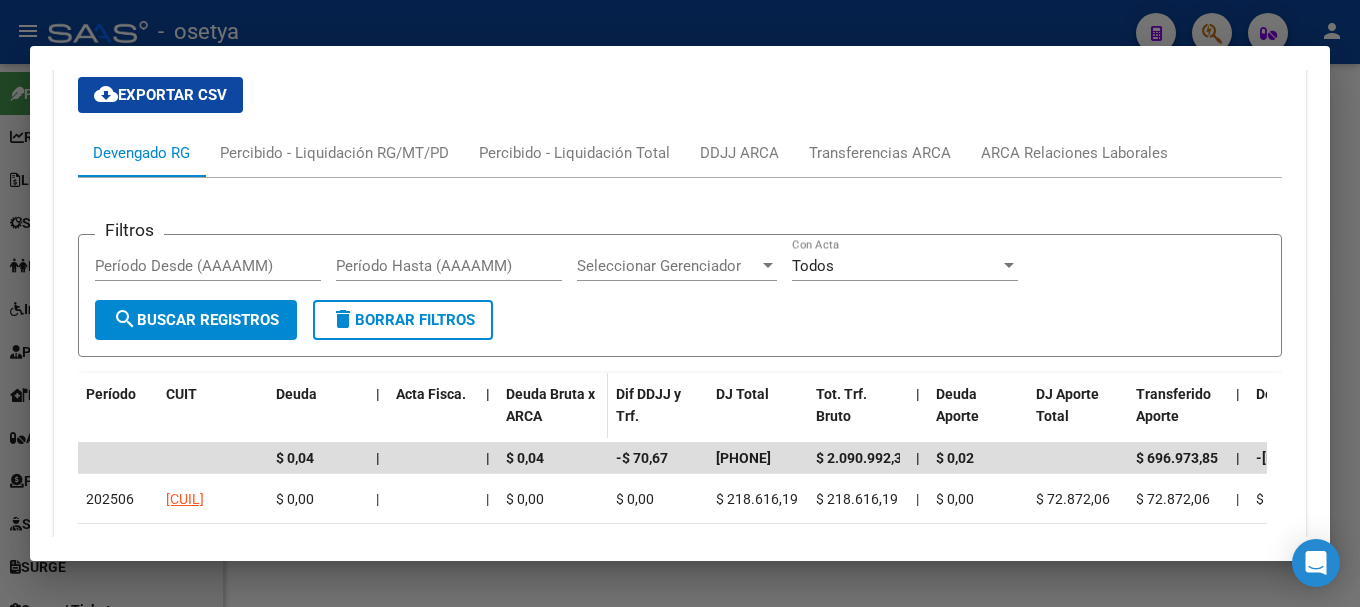 scroll, scrollTop: 1800, scrollLeft: 0, axis: vertical 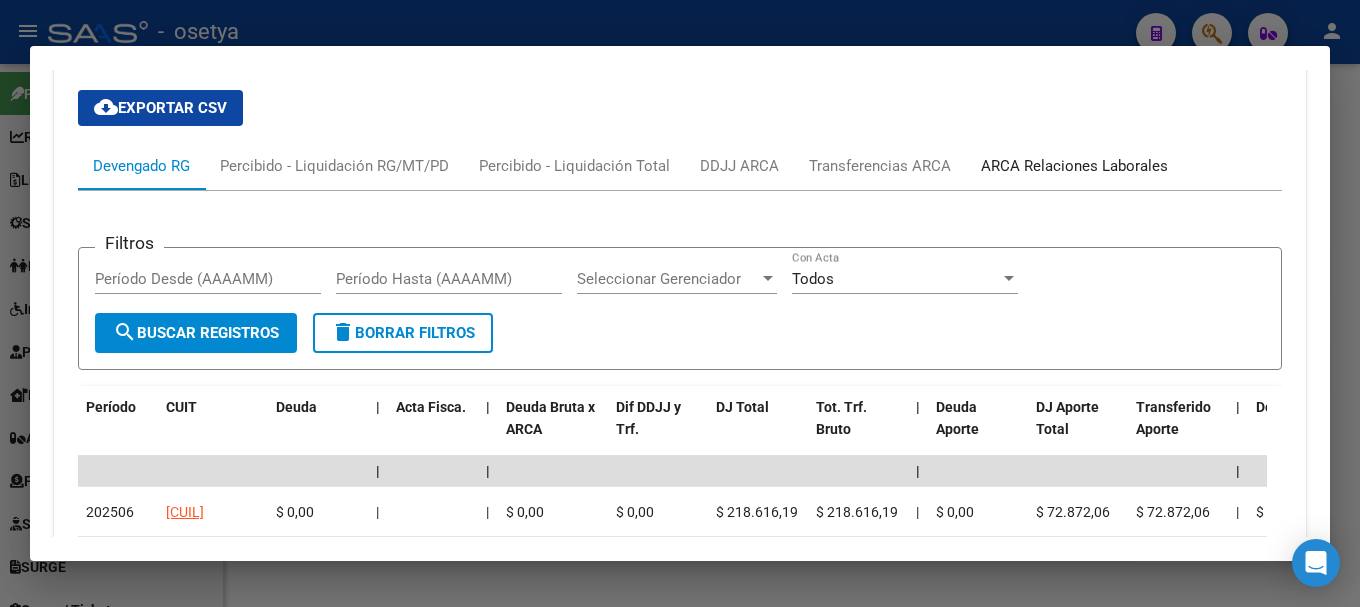 click on "ARCA Relaciones Laborales" at bounding box center [1074, 166] 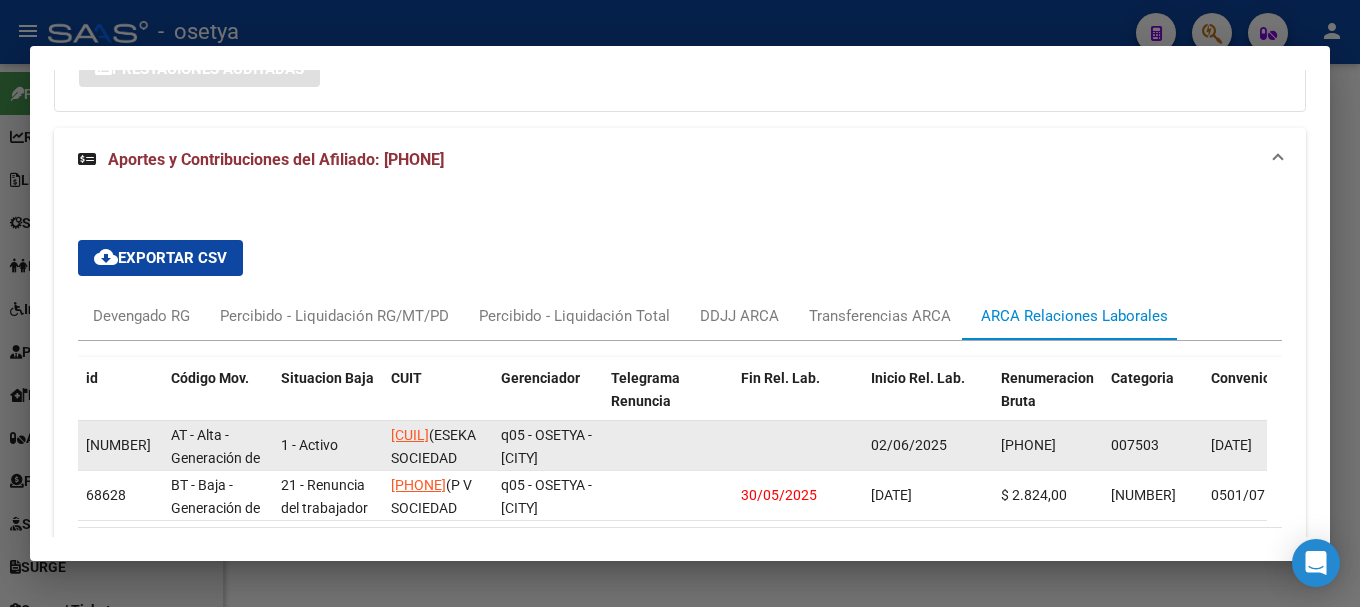 scroll, scrollTop: 1742, scrollLeft: 0, axis: vertical 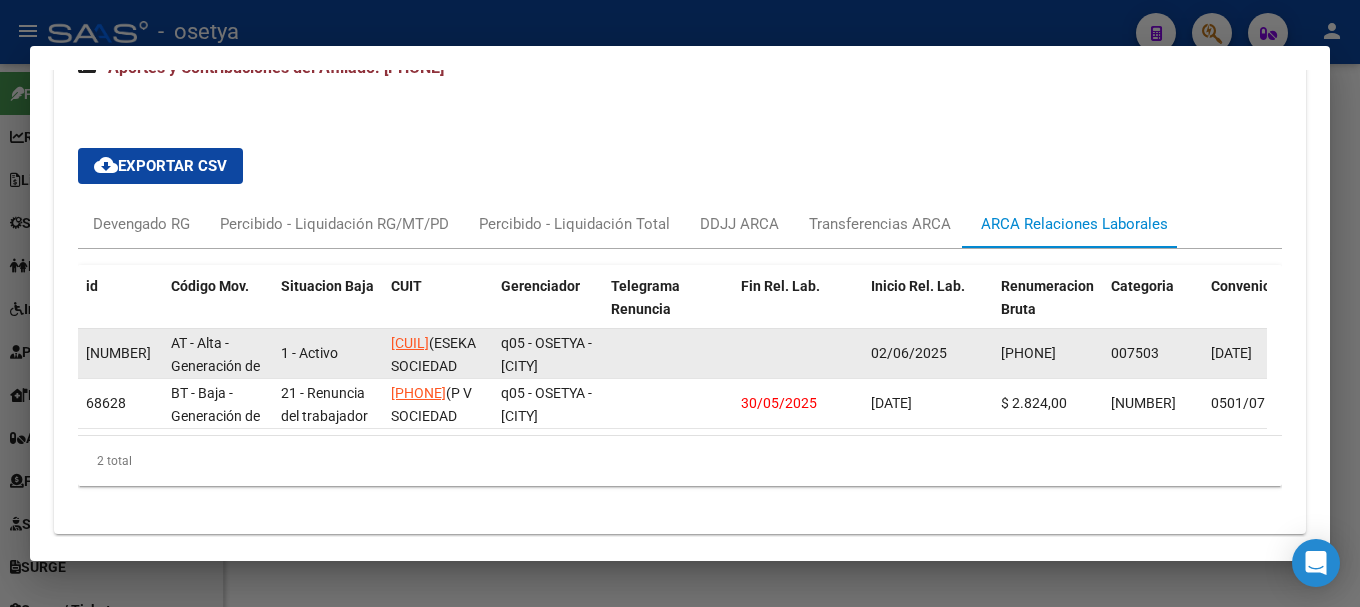 drag, startPoint x: 879, startPoint y: 352, endPoint x: 824, endPoint y: 352, distance: 55 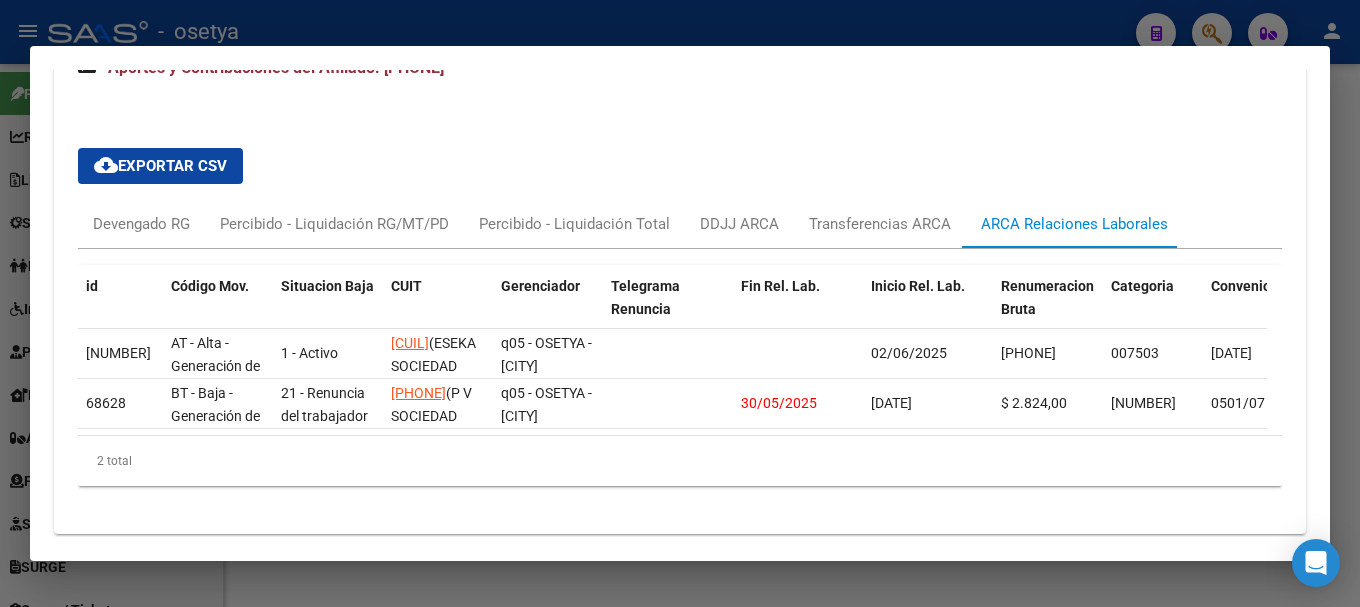 copy on "02/06/2025" 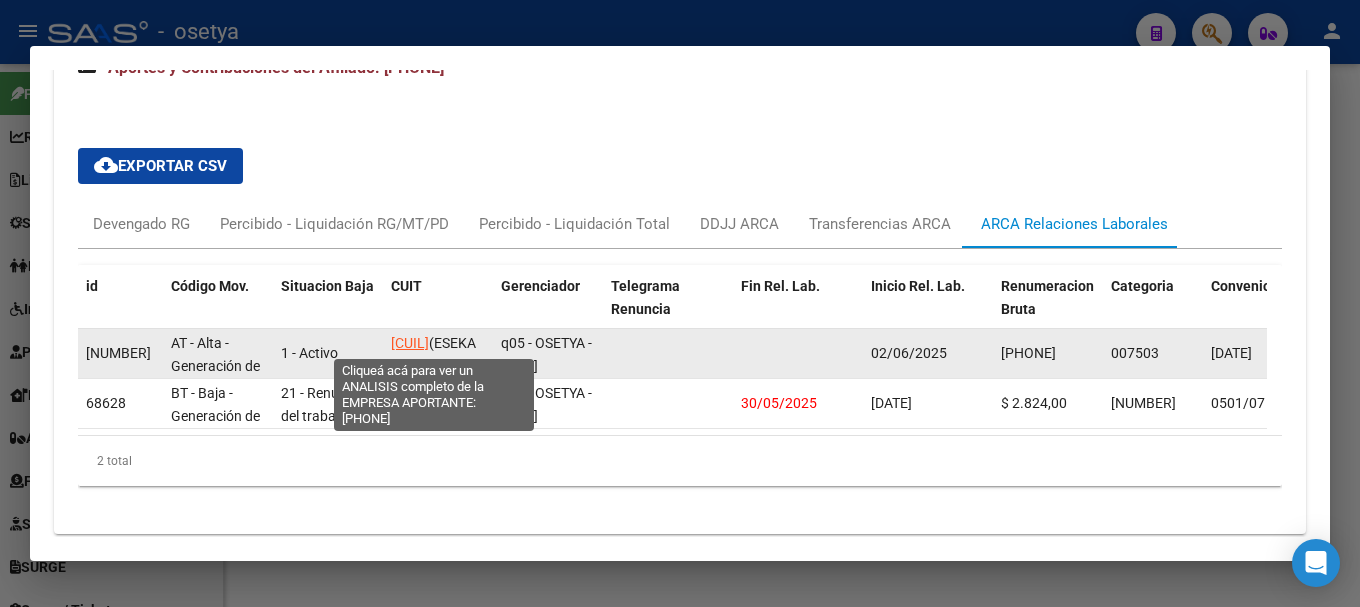 click on "30593598566" 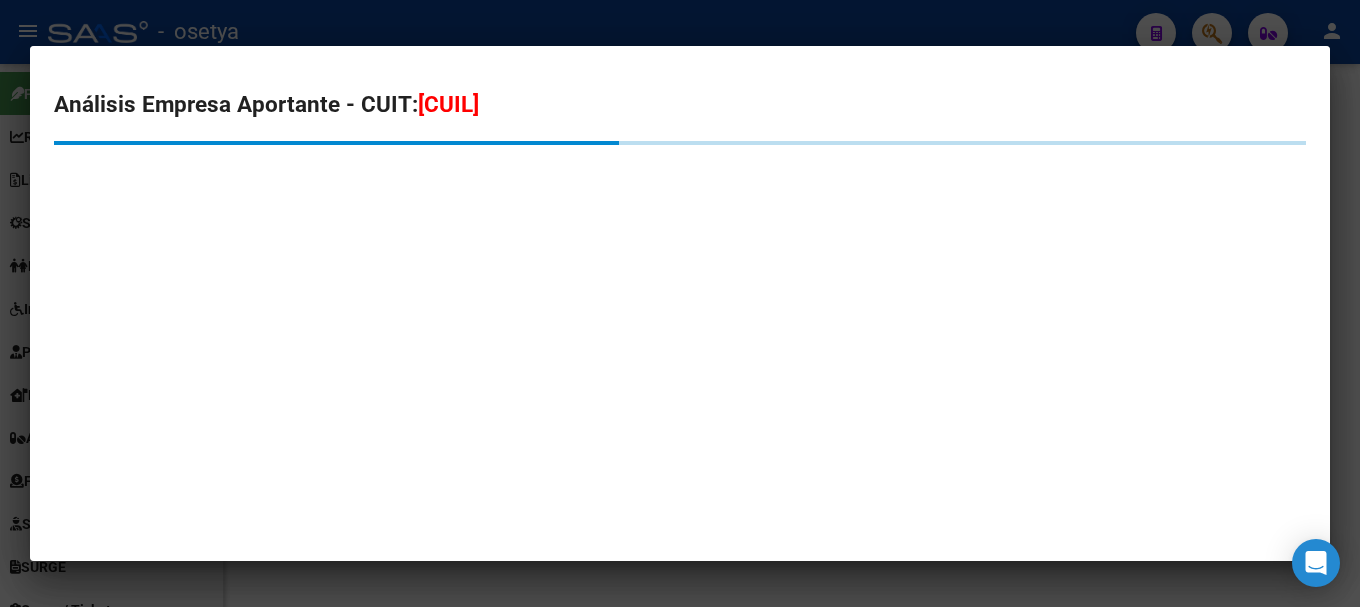 click on "Análisis Empresa Aportante - CUIT:  30593598566" at bounding box center (680, 105) 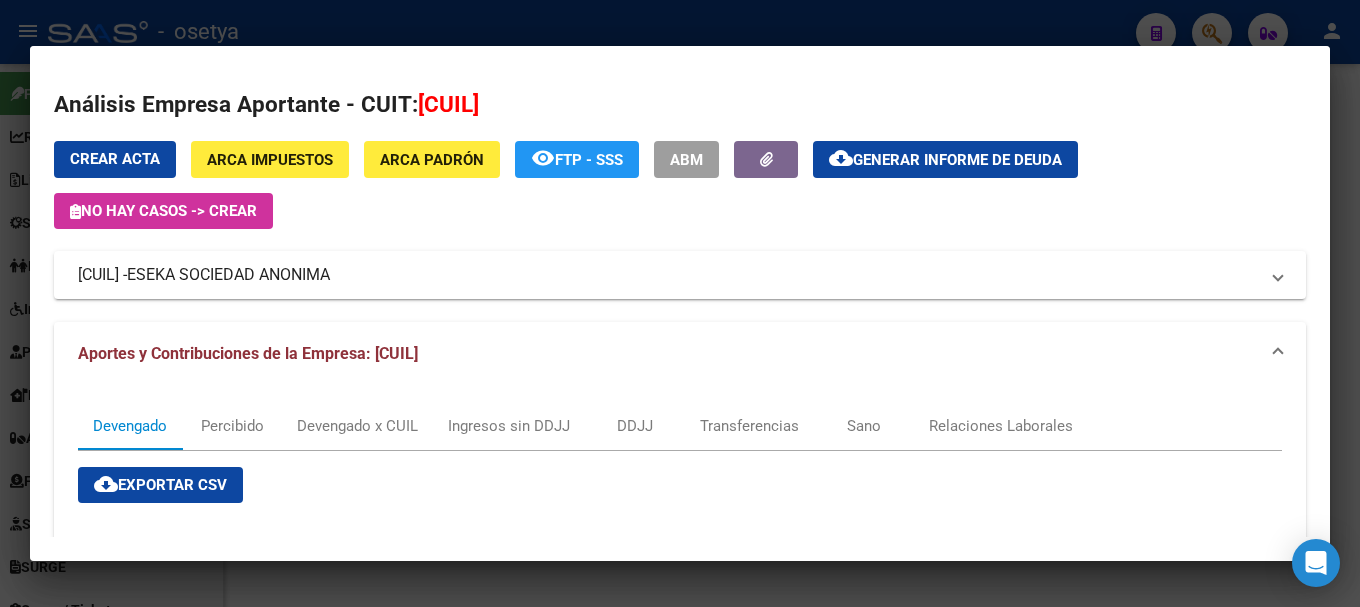 click at bounding box center [680, 303] 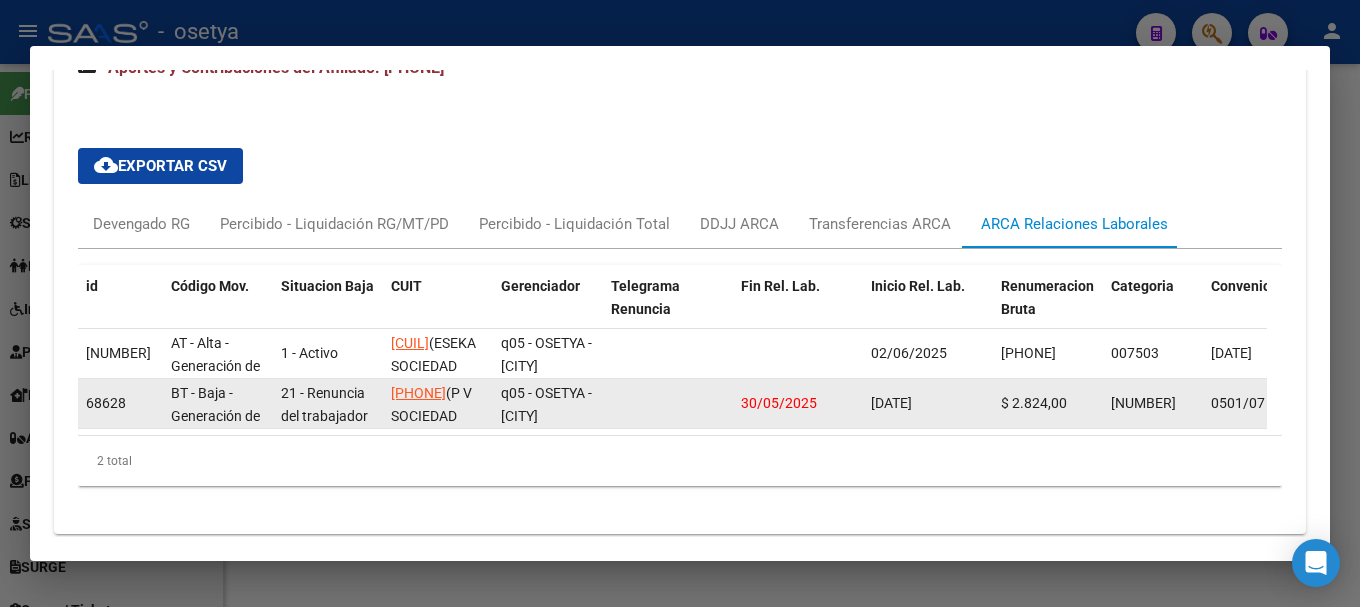 drag, startPoint x: 861, startPoint y: 409, endPoint x: 699, endPoint y: 409, distance: 162 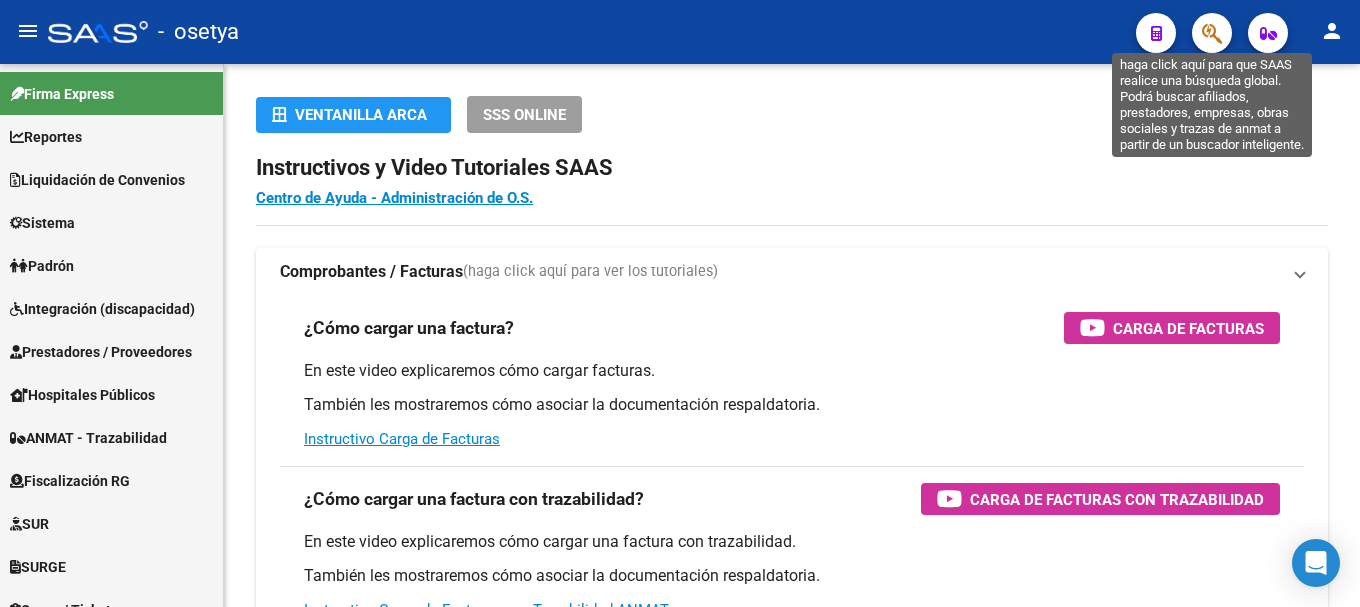 scroll, scrollTop: 0, scrollLeft: 0, axis: both 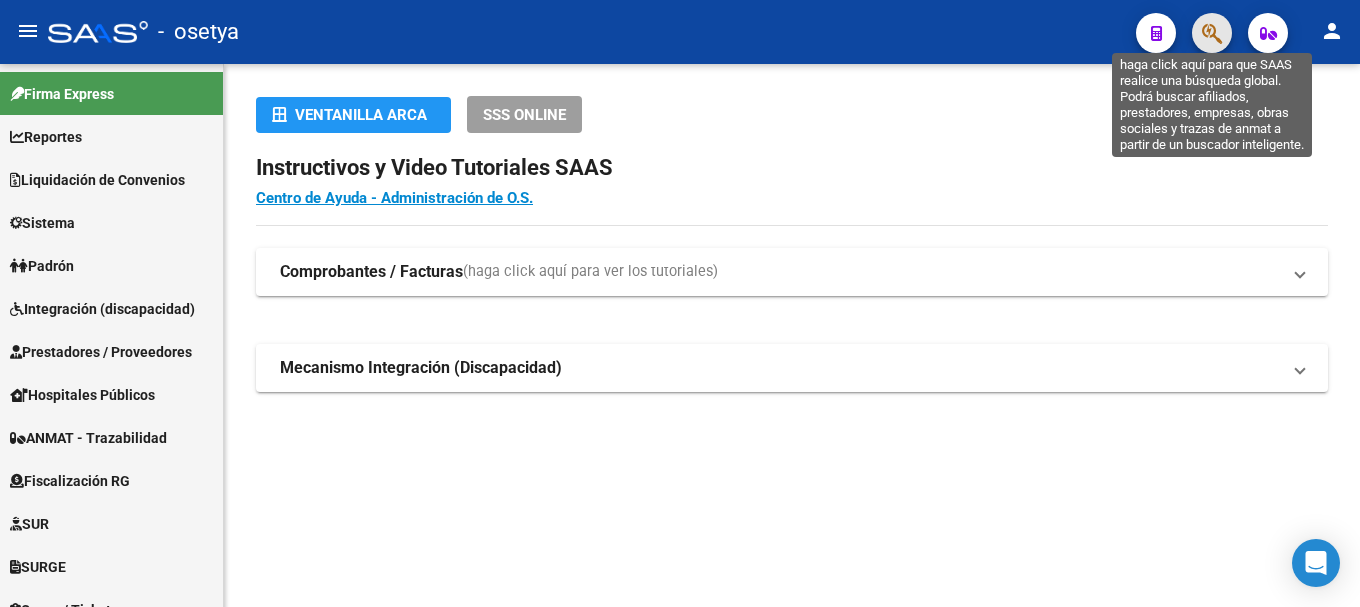 click 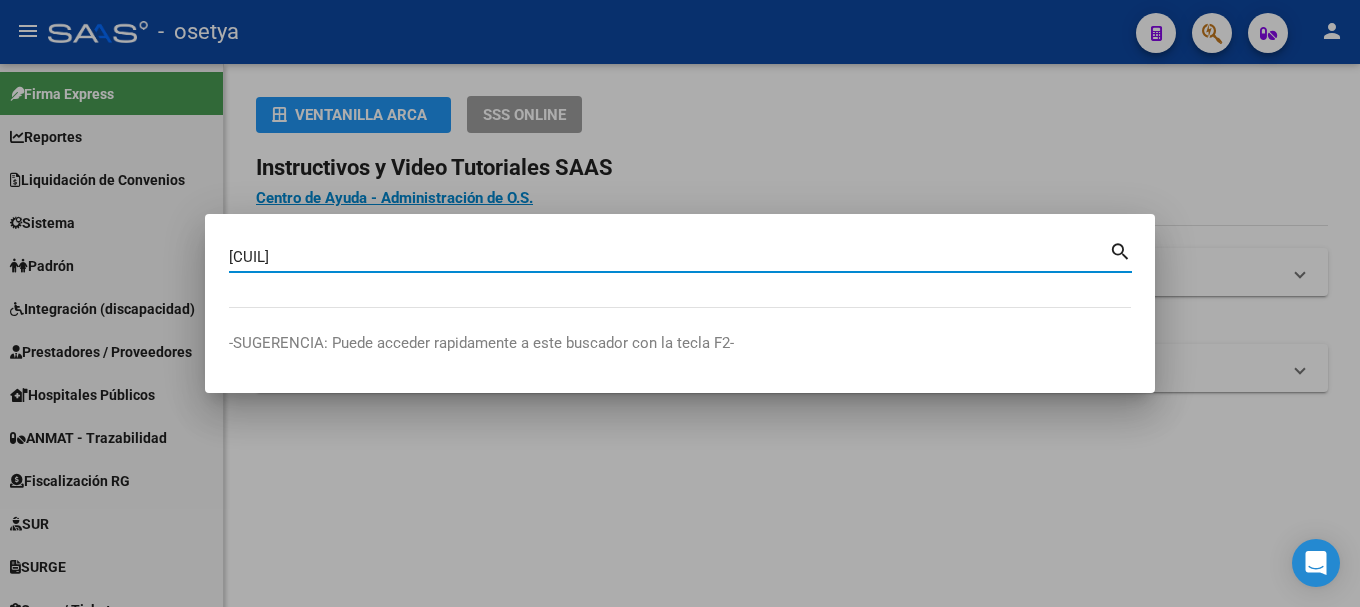type on "27377006254" 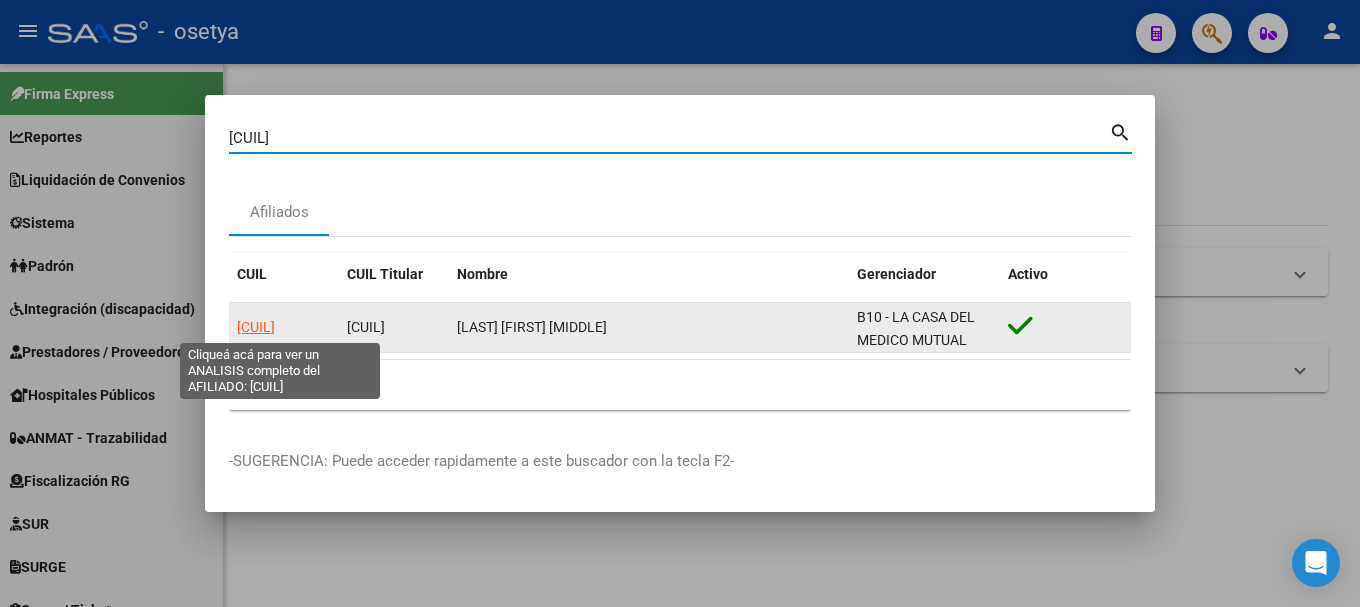 click on "27377006254" 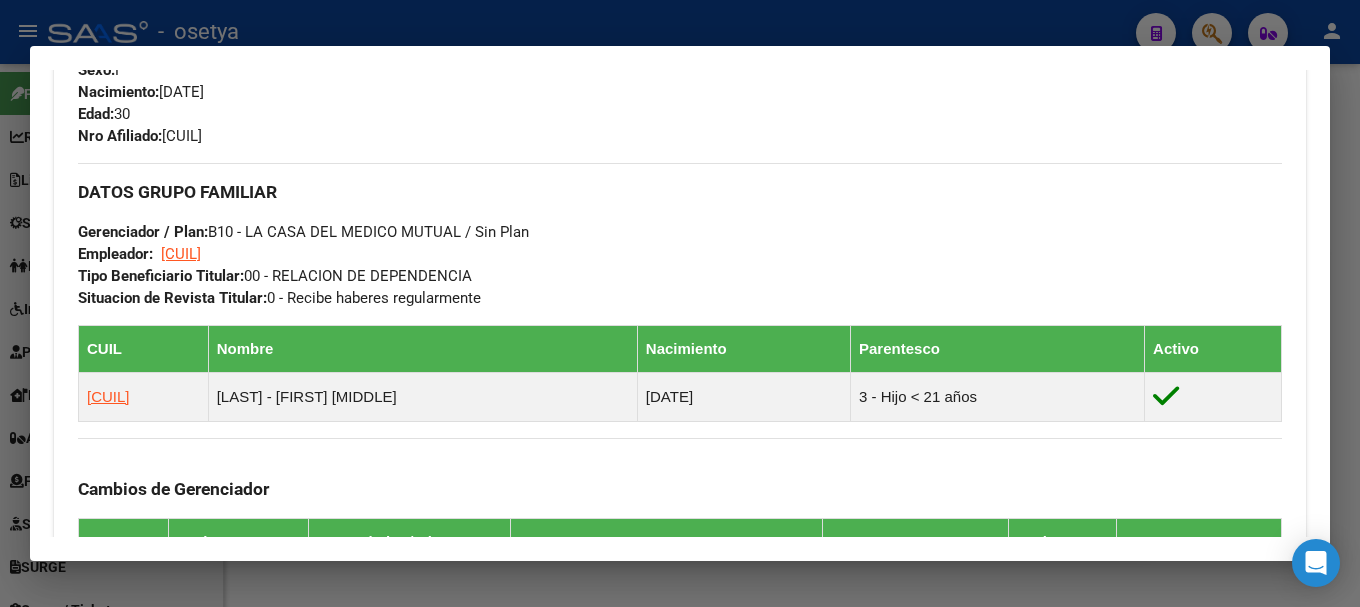 scroll, scrollTop: 956, scrollLeft: 0, axis: vertical 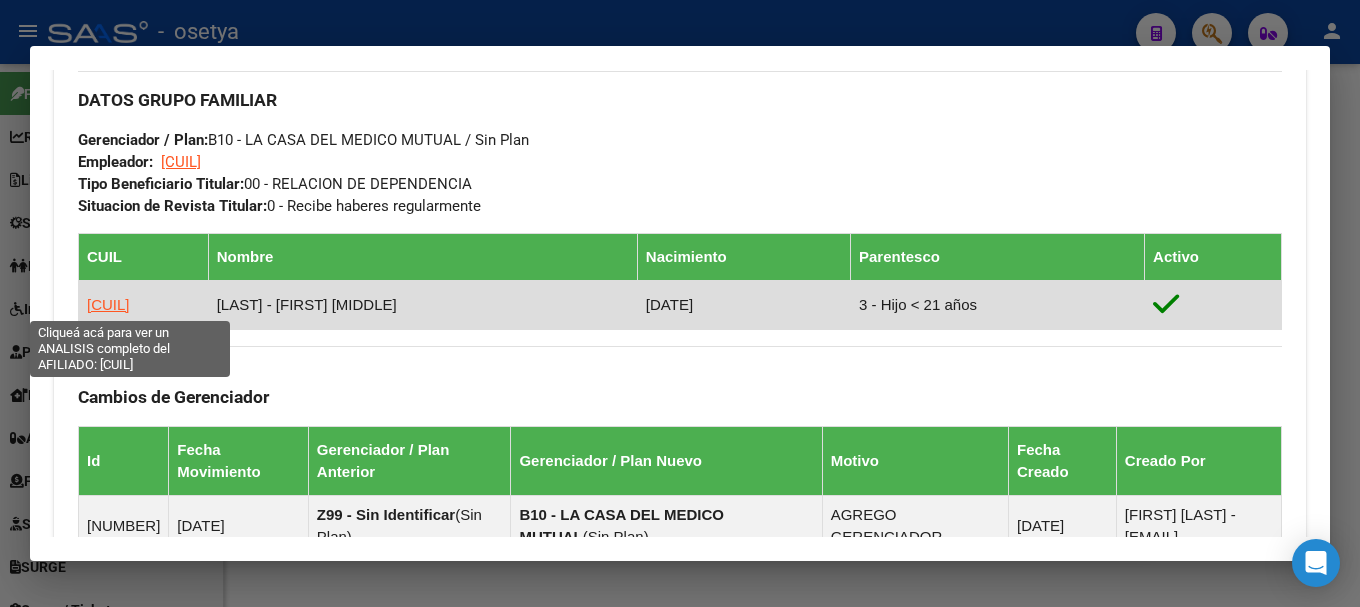 click on "23539152734" at bounding box center (108, 304) 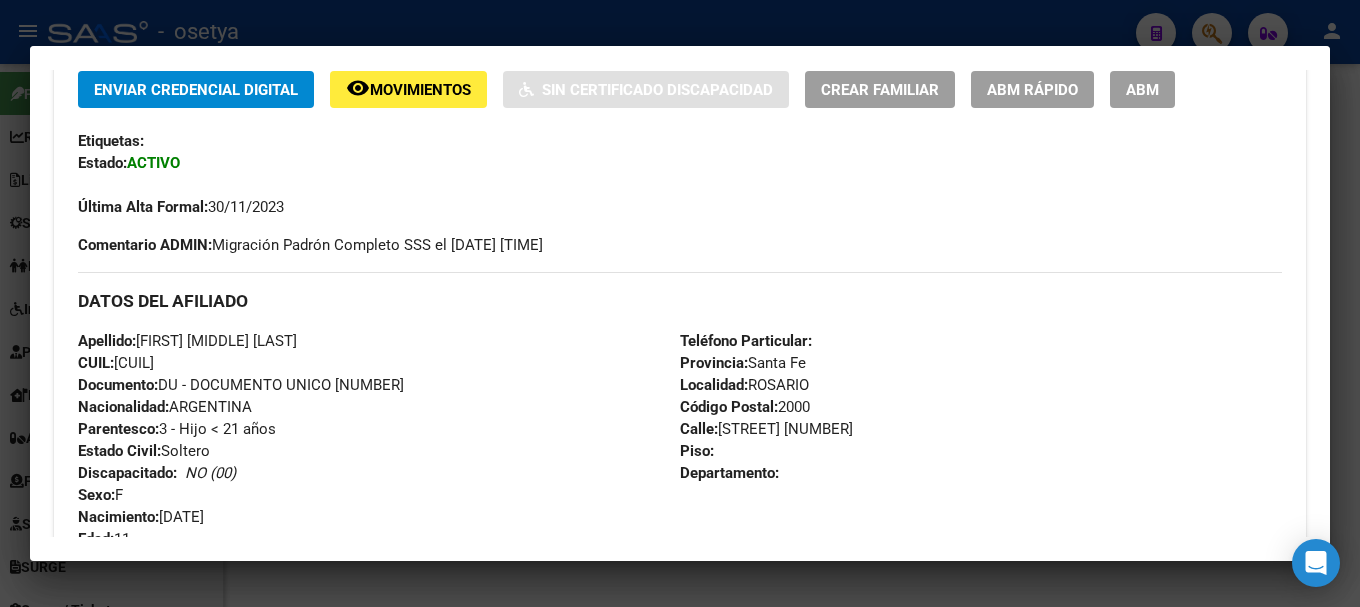 scroll, scrollTop: 404, scrollLeft: 0, axis: vertical 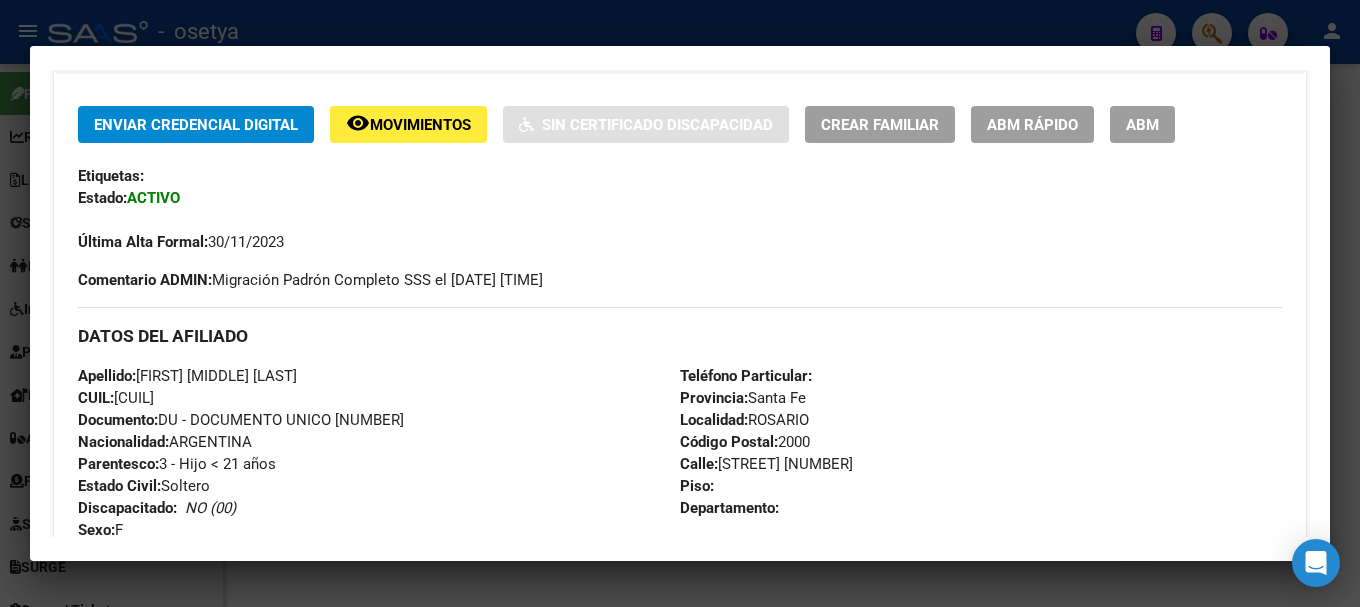 click at bounding box center [680, 303] 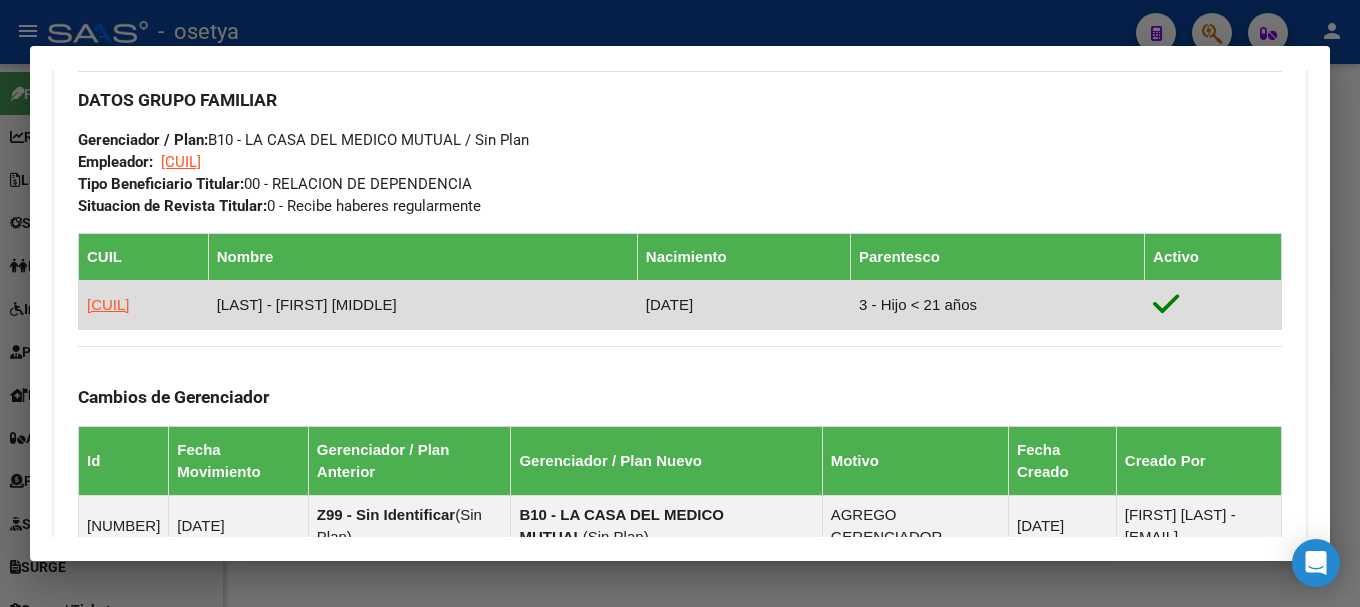 drag, startPoint x: 180, startPoint y: 312, endPoint x: 83, endPoint y: 319, distance: 97.25225 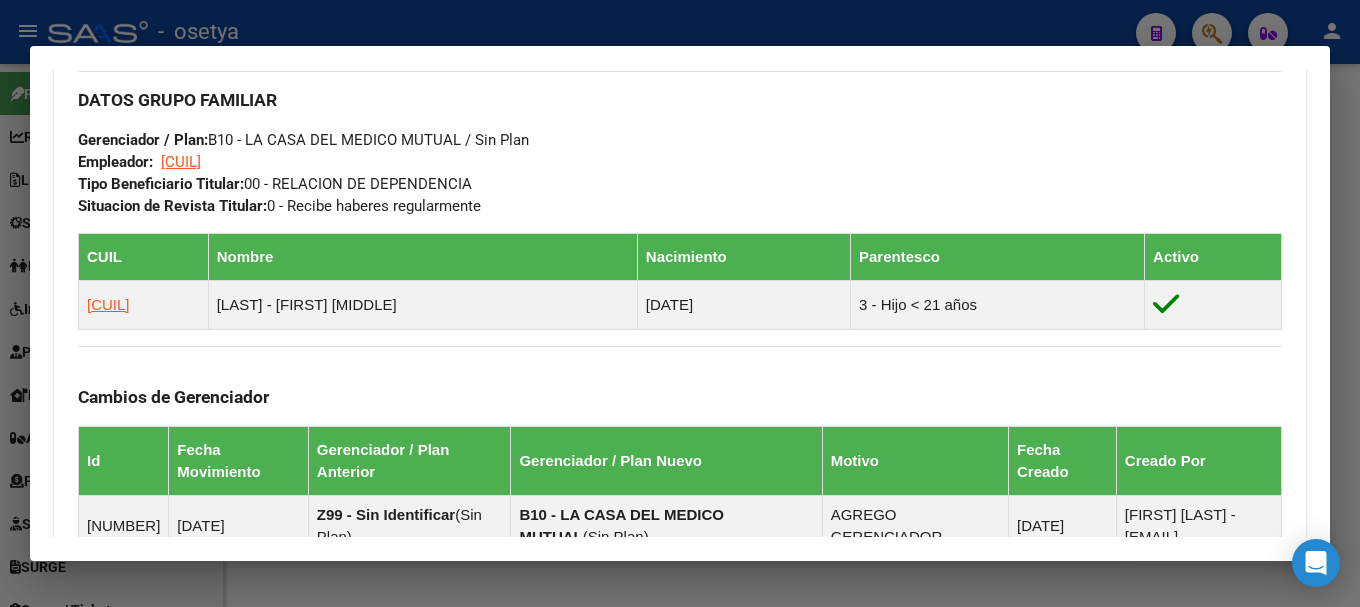 copy on "23539152734" 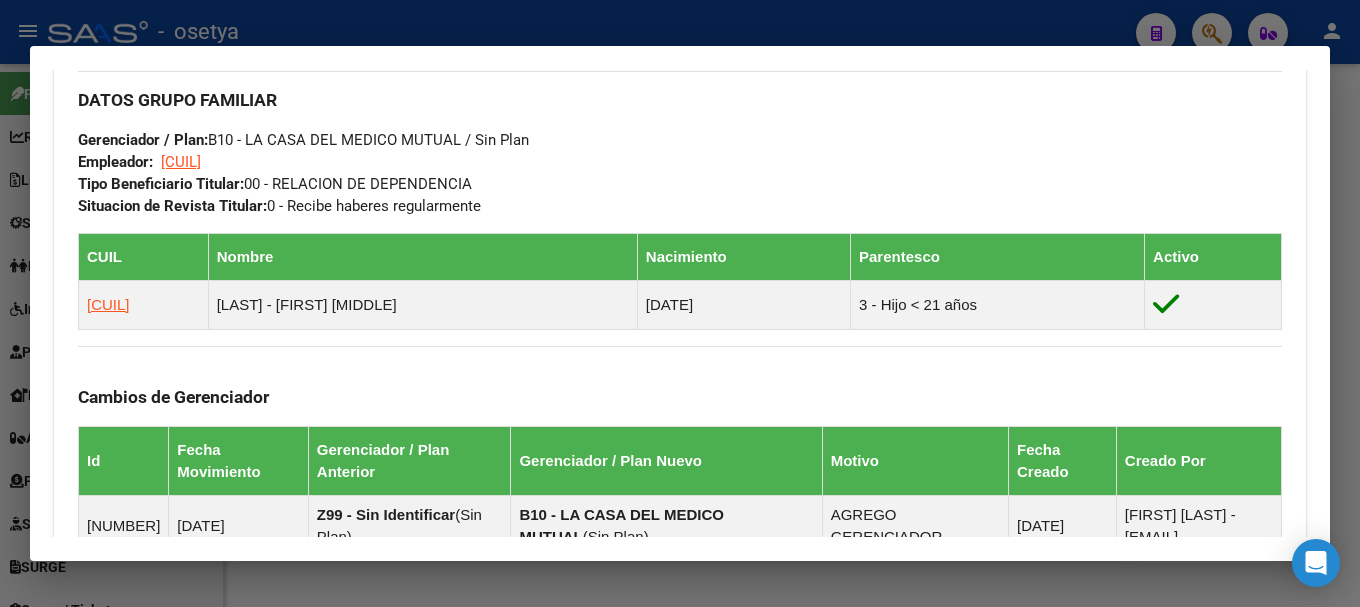 click at bounding box center [680, 303] 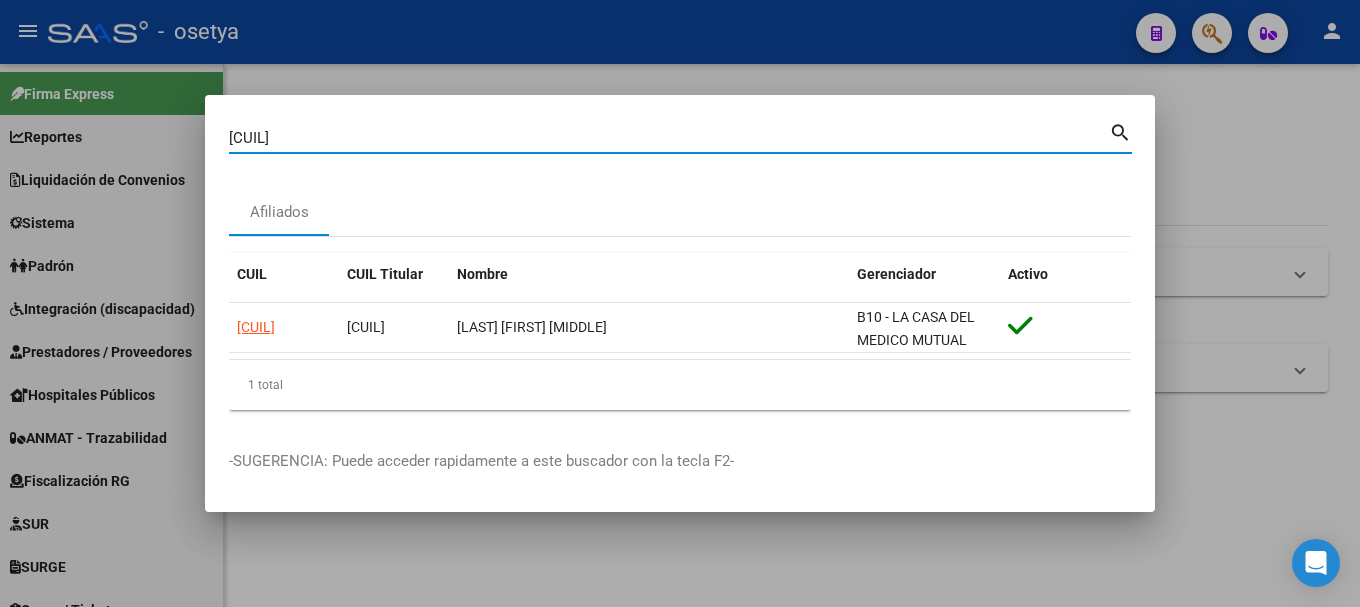click on "27377006254" at bounding box center (669, 138) 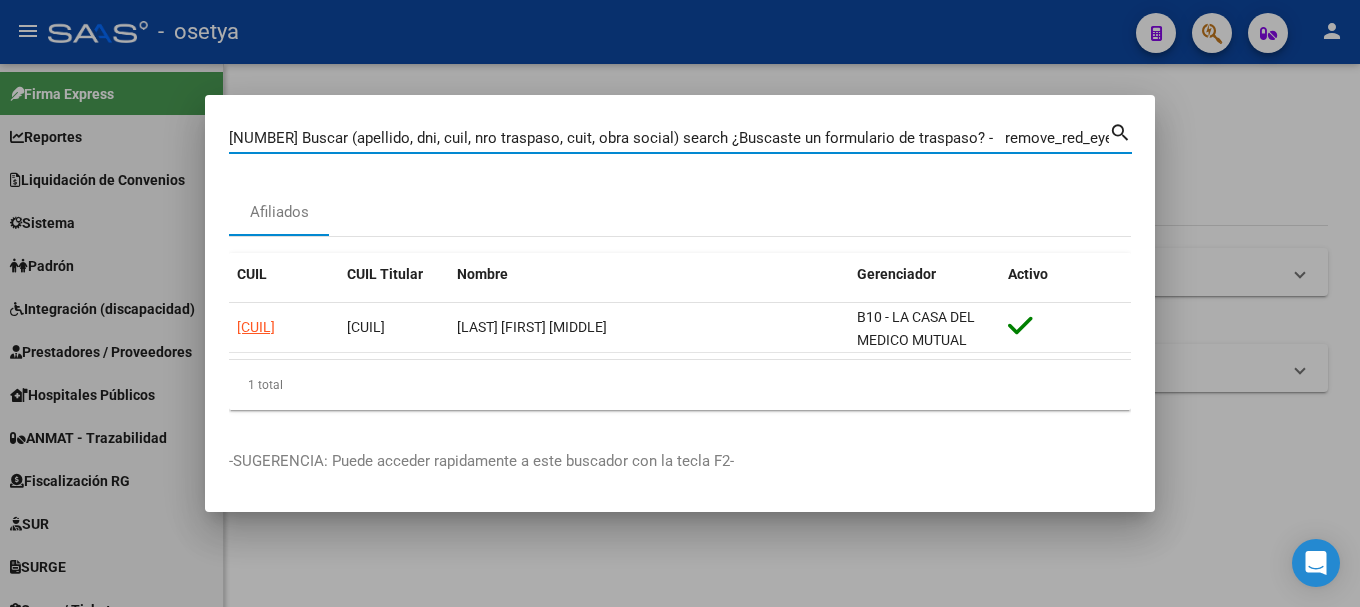 type on "92434498" 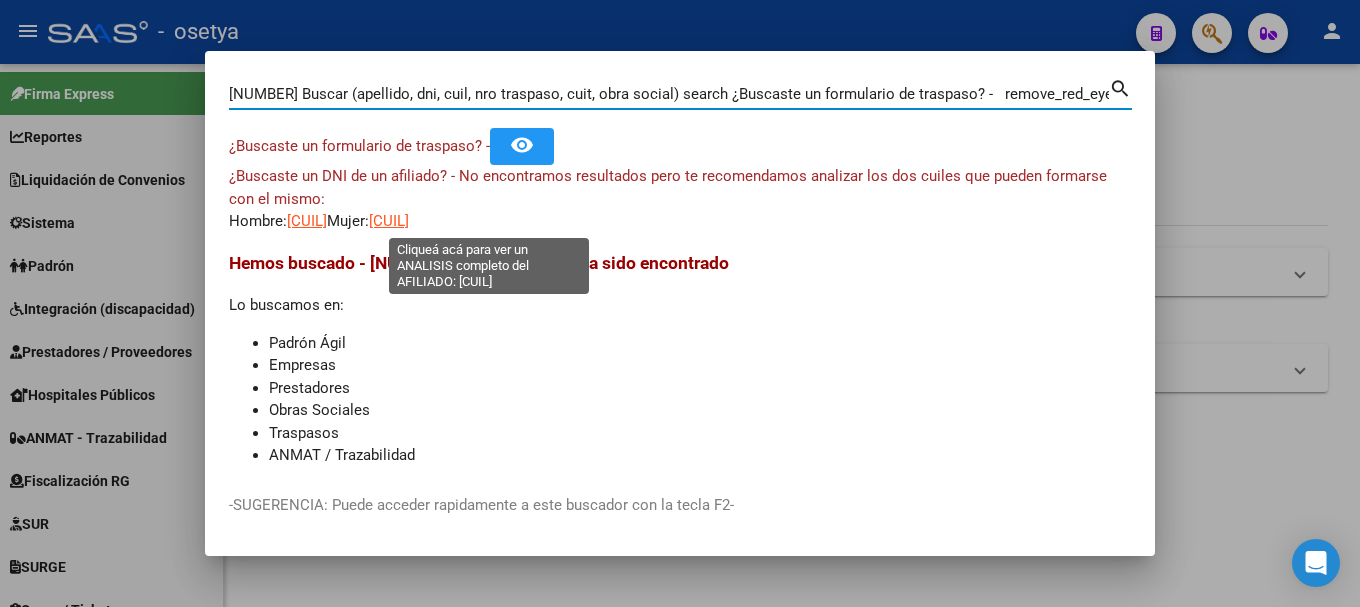 click on "27924344984" at bounding box center [389, 221] 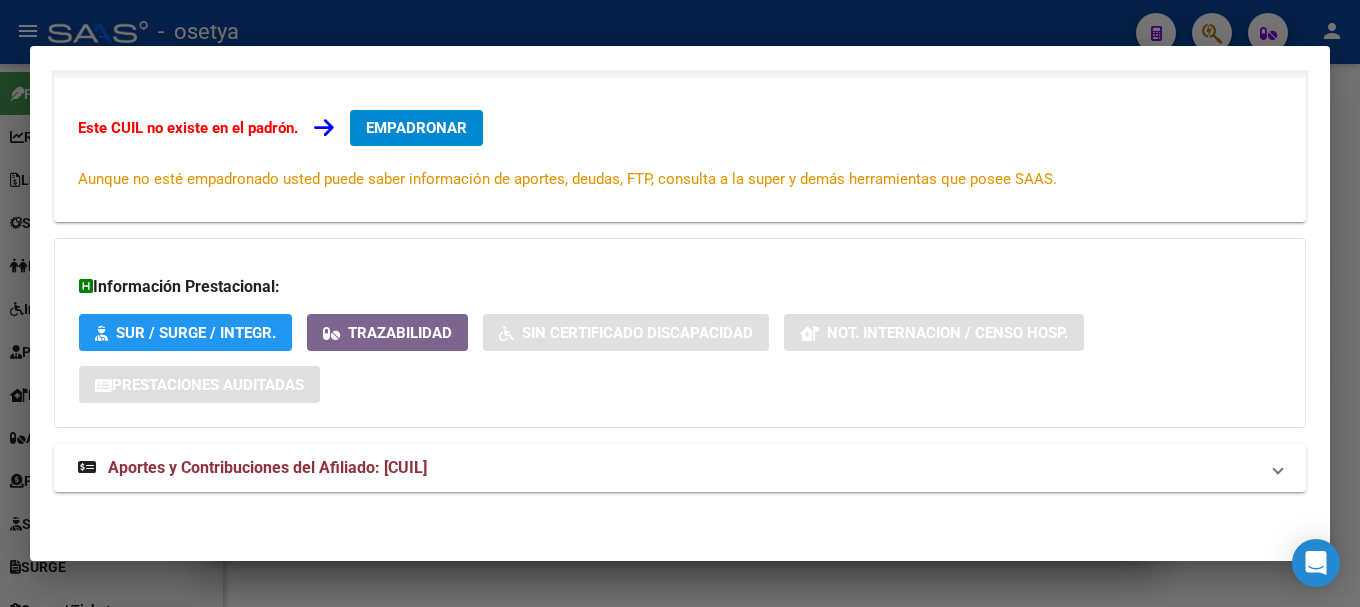 drag, startPoint x: 438, startPoint y: 470, endPoint x: 602, endPoint y: 344, distance: 206.81392 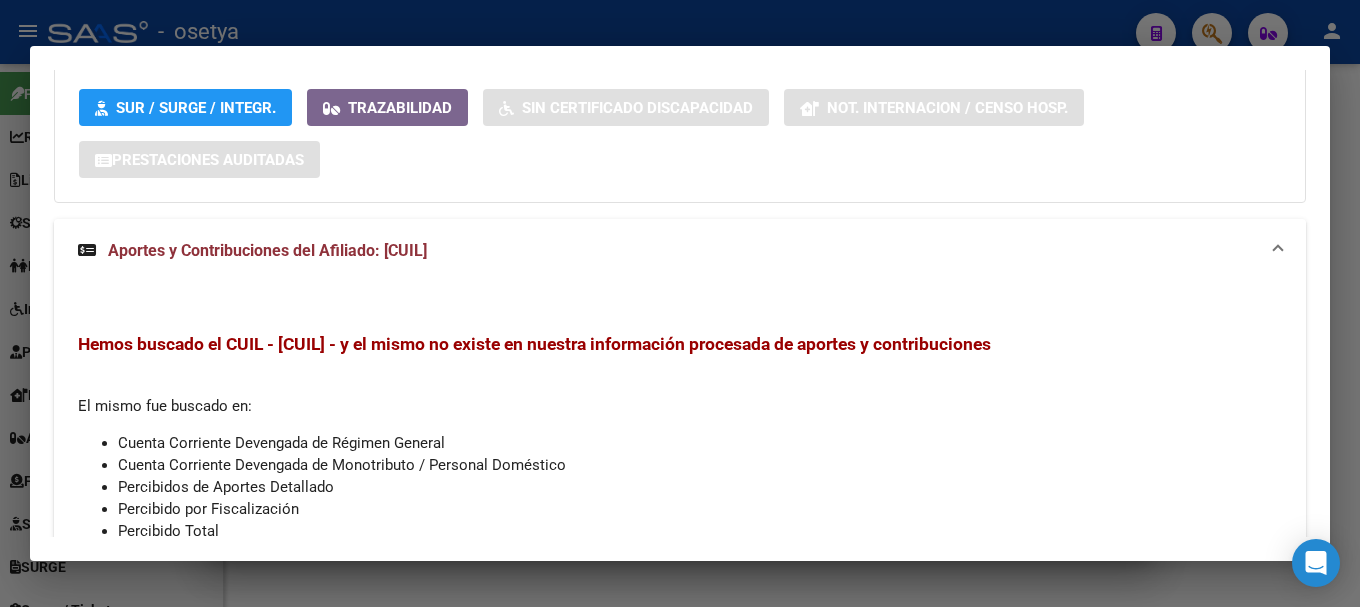 scroll, scrollTop: 739, scrollLeft: 0, axis: vertical 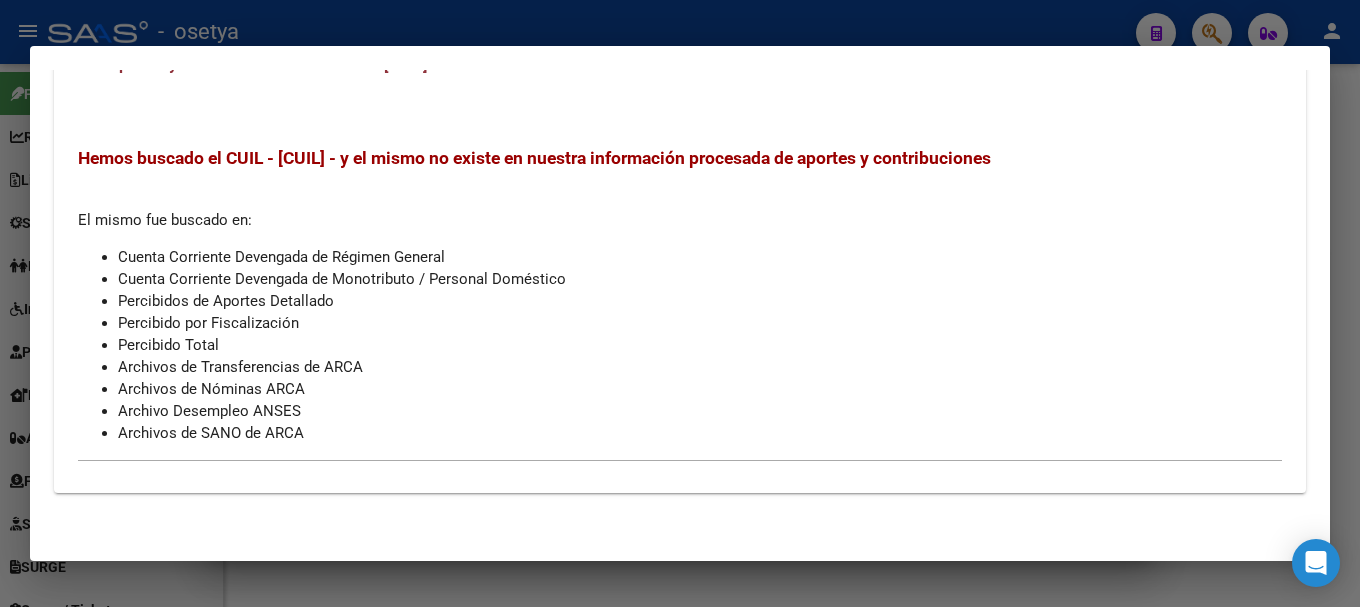drag, startPoint x: 729, startPoint y: 9, endPoint x: 452, endPoint y: 125, distance: 300.30817 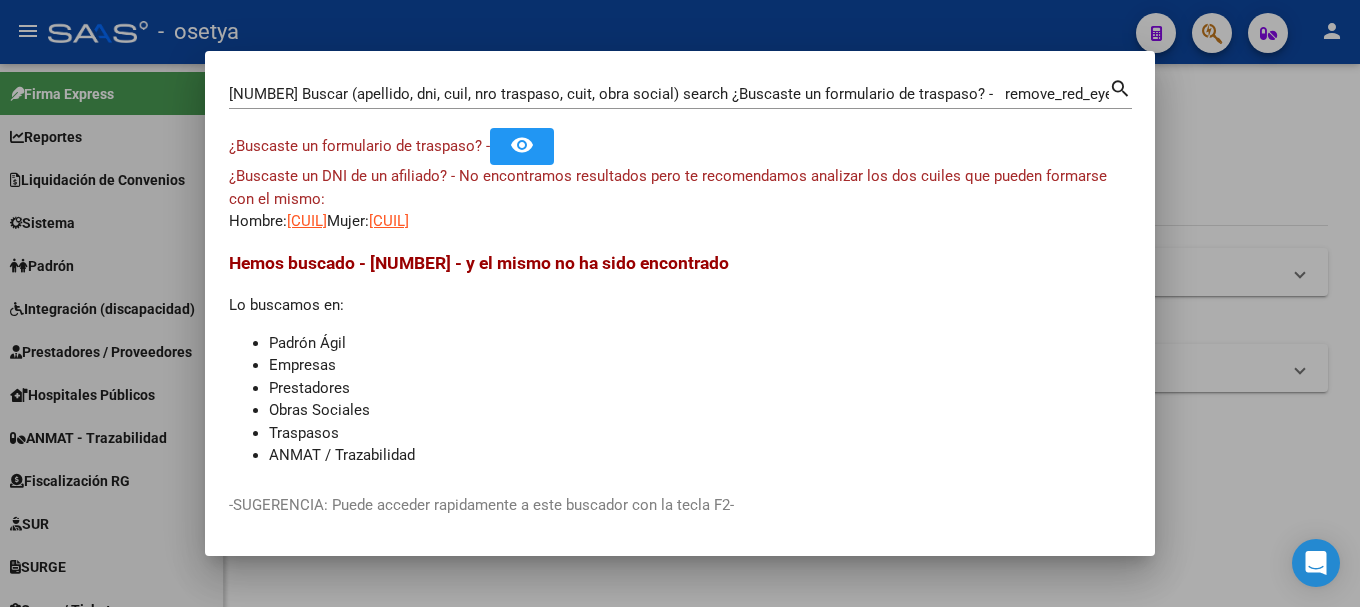 click on "92434498 Buscar (apellido, dni, cuil, nro traspaso, cuit, obra social)" at bounding box center (669, 94) 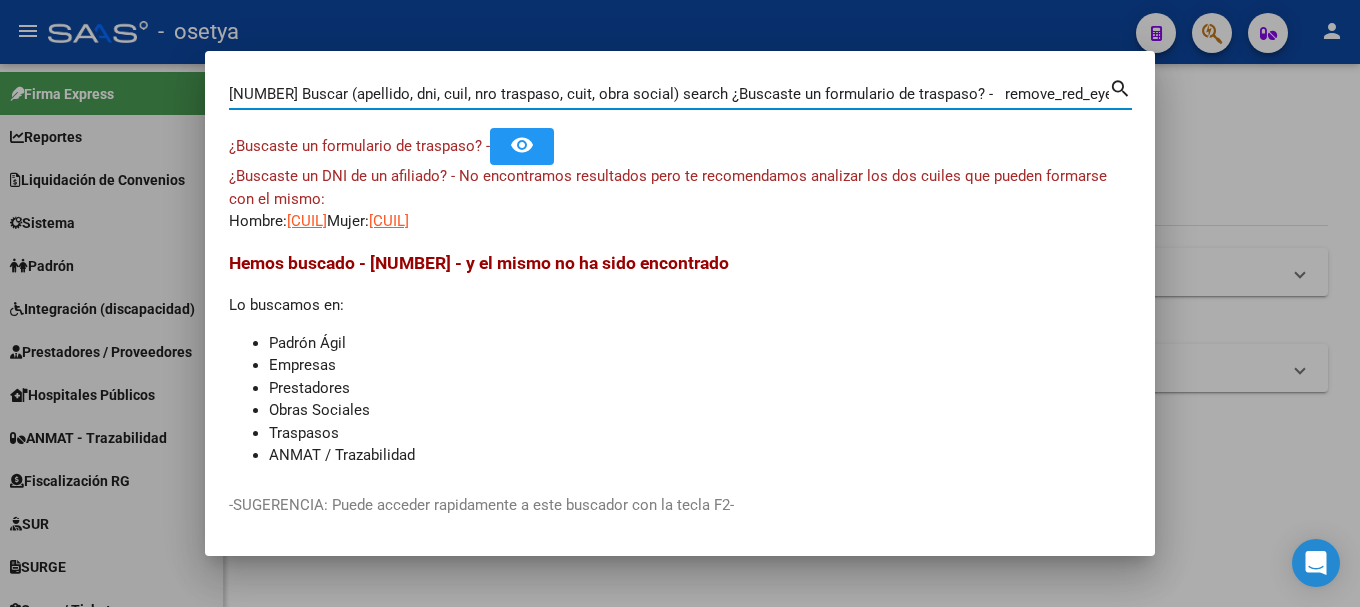 click on "92434498 Buscar (apellido, dni, cuil, nro traspaso, cuit, obra social)" at bounding box center (669, 94) 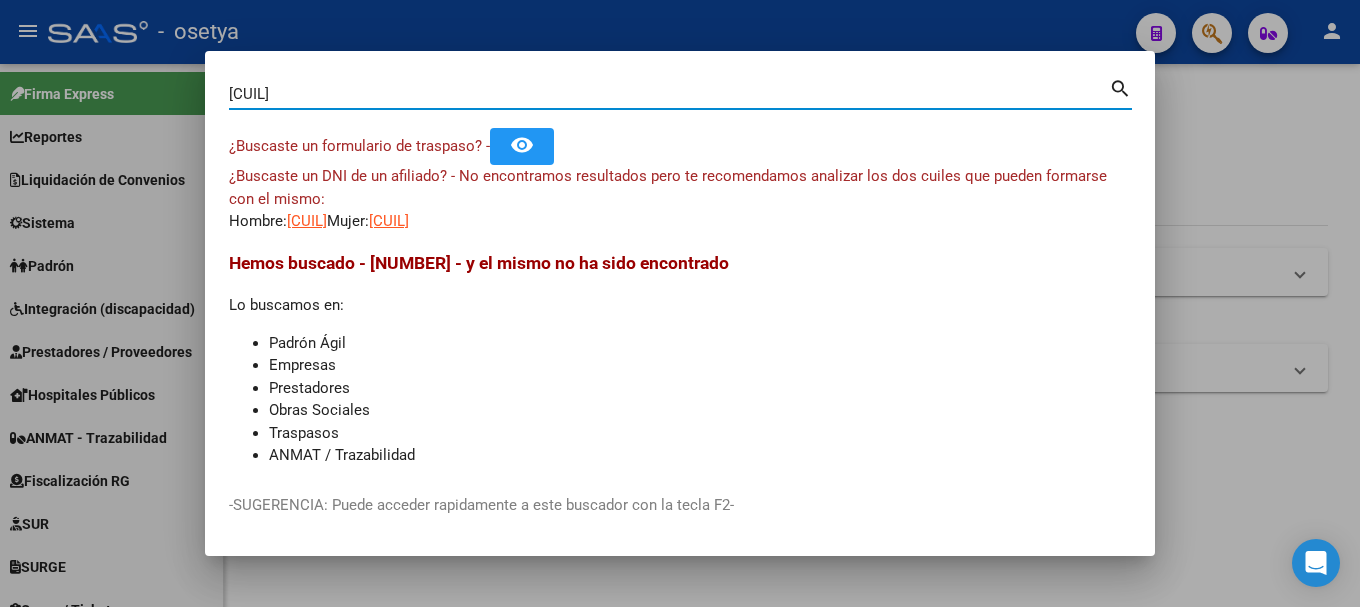 type on "25321246" 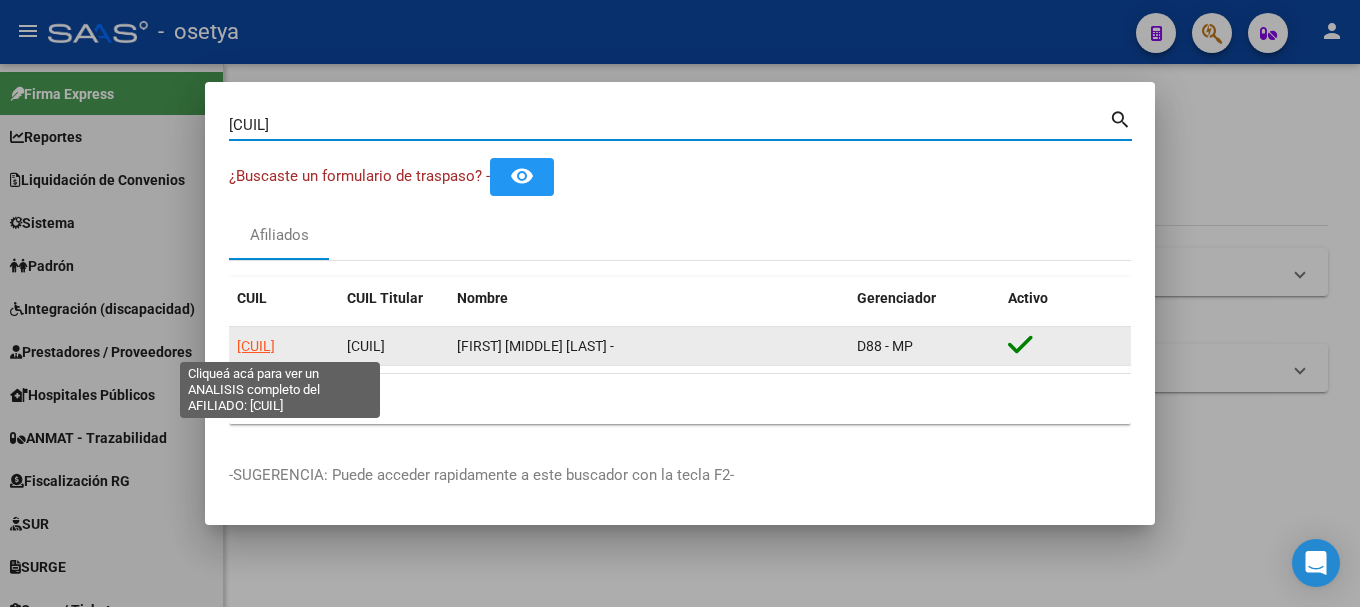 click on "27253212468" 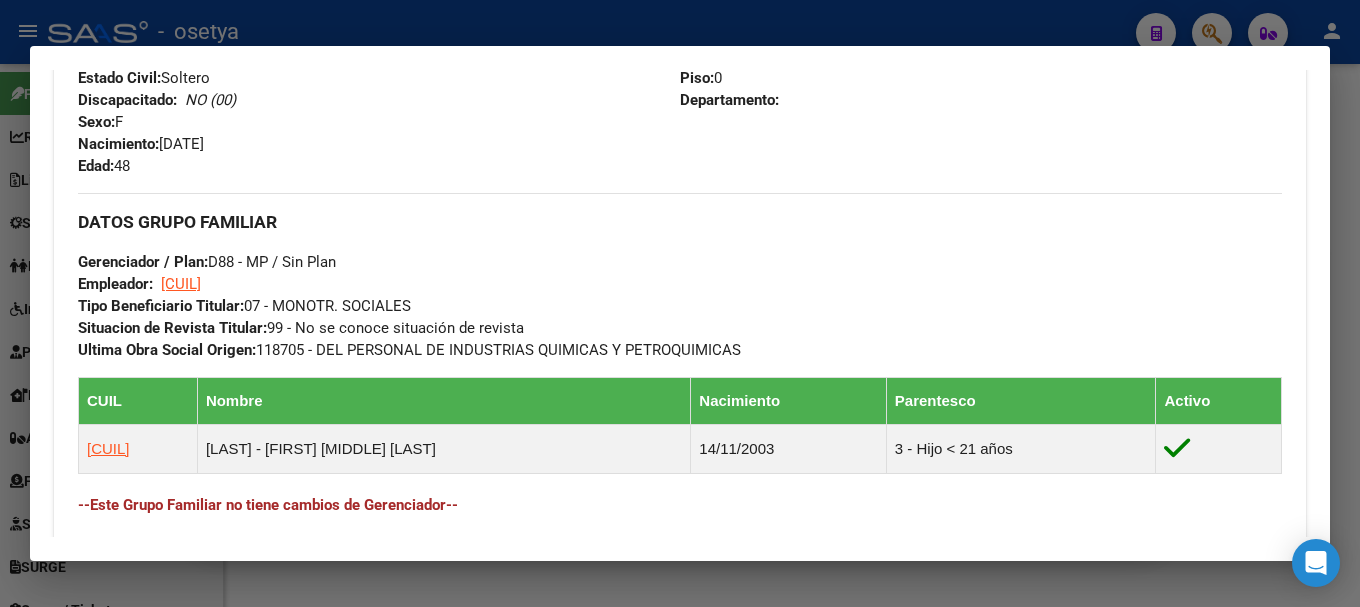 scroll, scrollTop: 1218, scrollLeft: 0, axis: vertical 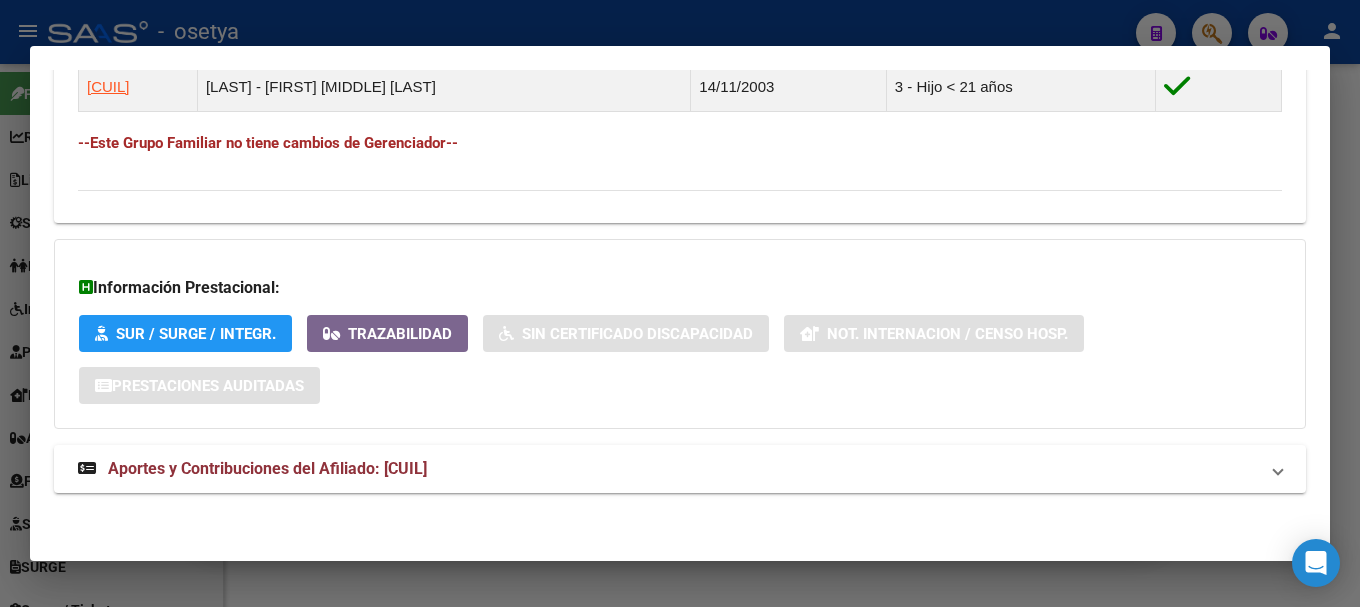 drag, startPoint x: 474, startPoint y: 469, endPoint x: 537, endPoint y: 344, distance: 139.97858 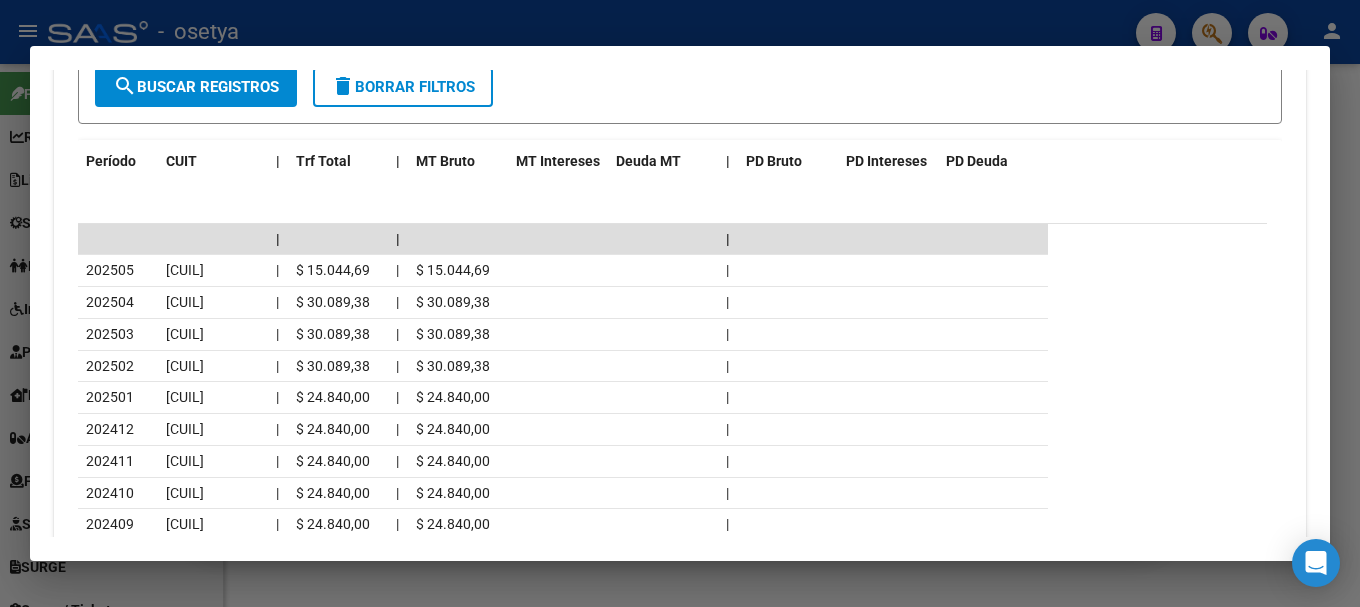 scroll, scrollTop: 1916, scrollLeft: 0, axis: vertical 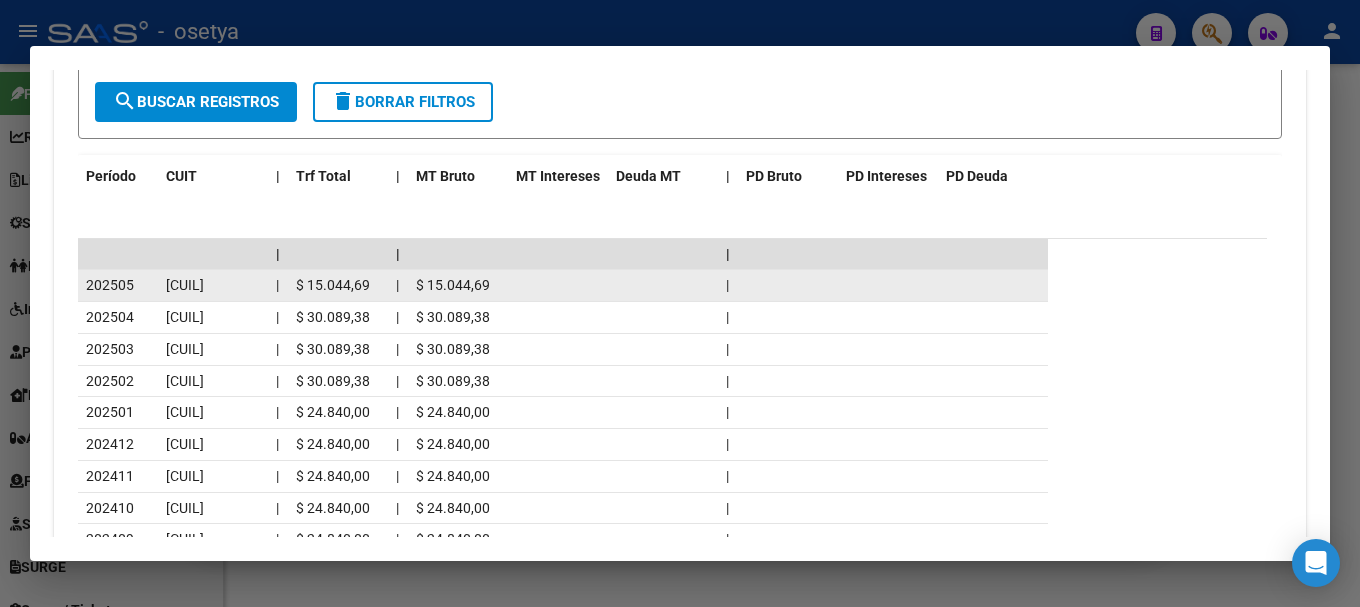 click on "27253212468" 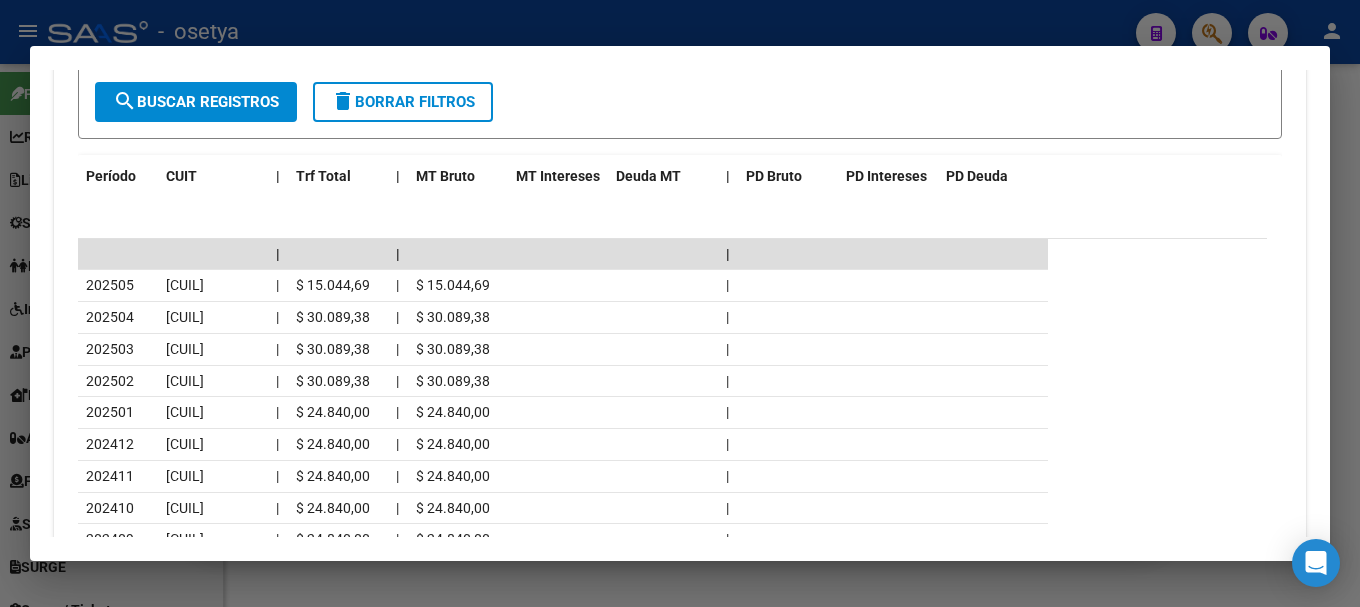 copy on "27253212468" 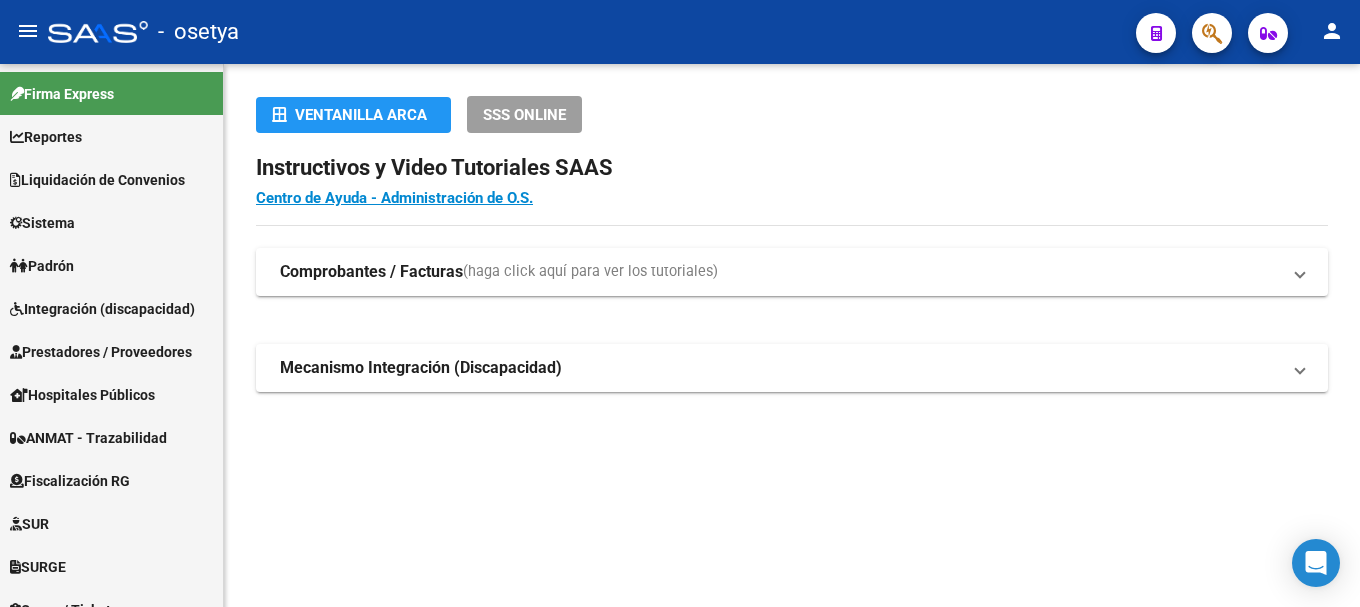 scroll, scrollTop: 0, scrollLeft: 0, axis: both 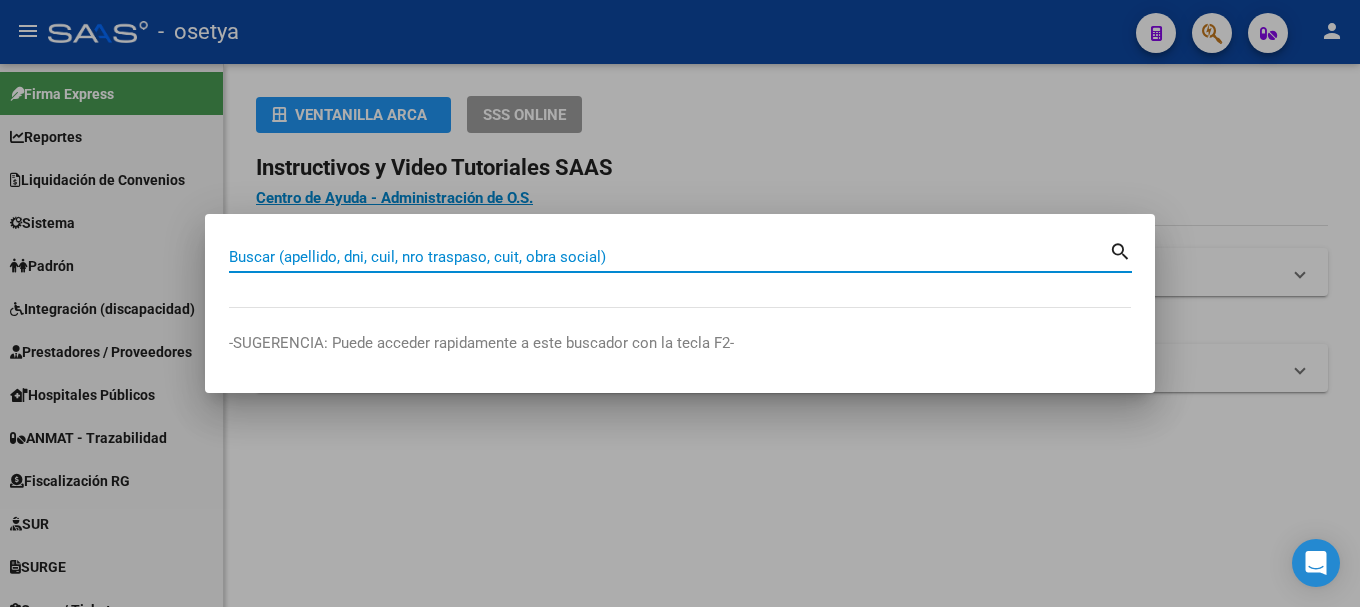paste on "28643742" 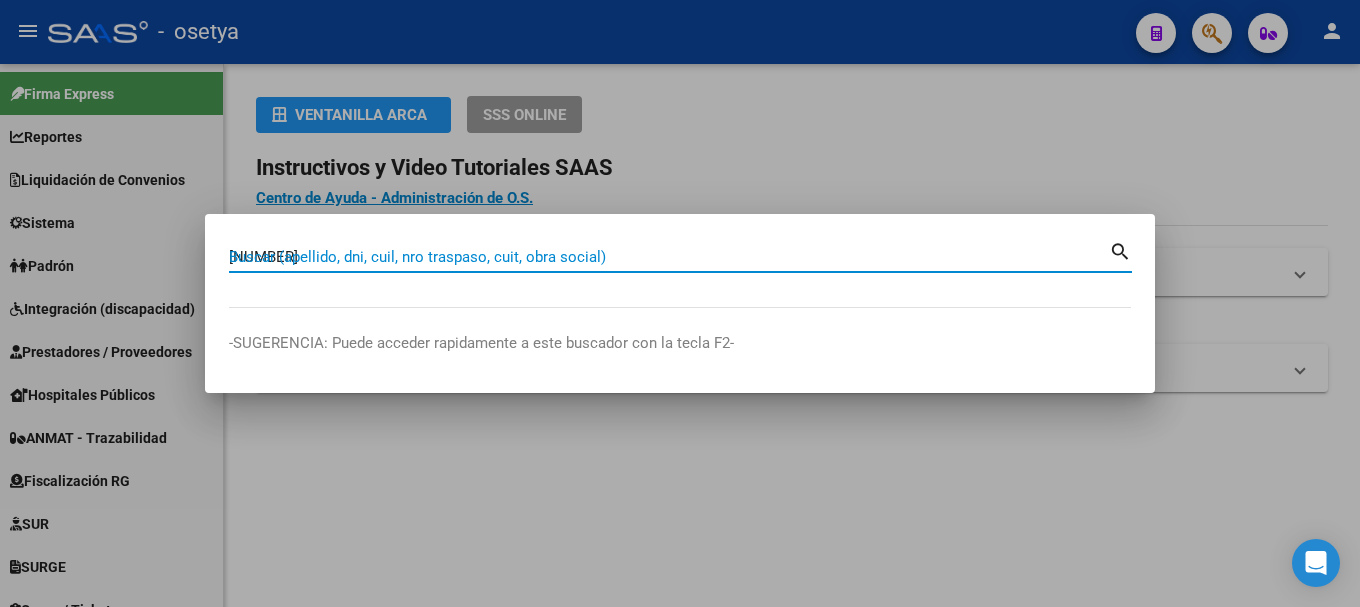 type on "28643742" 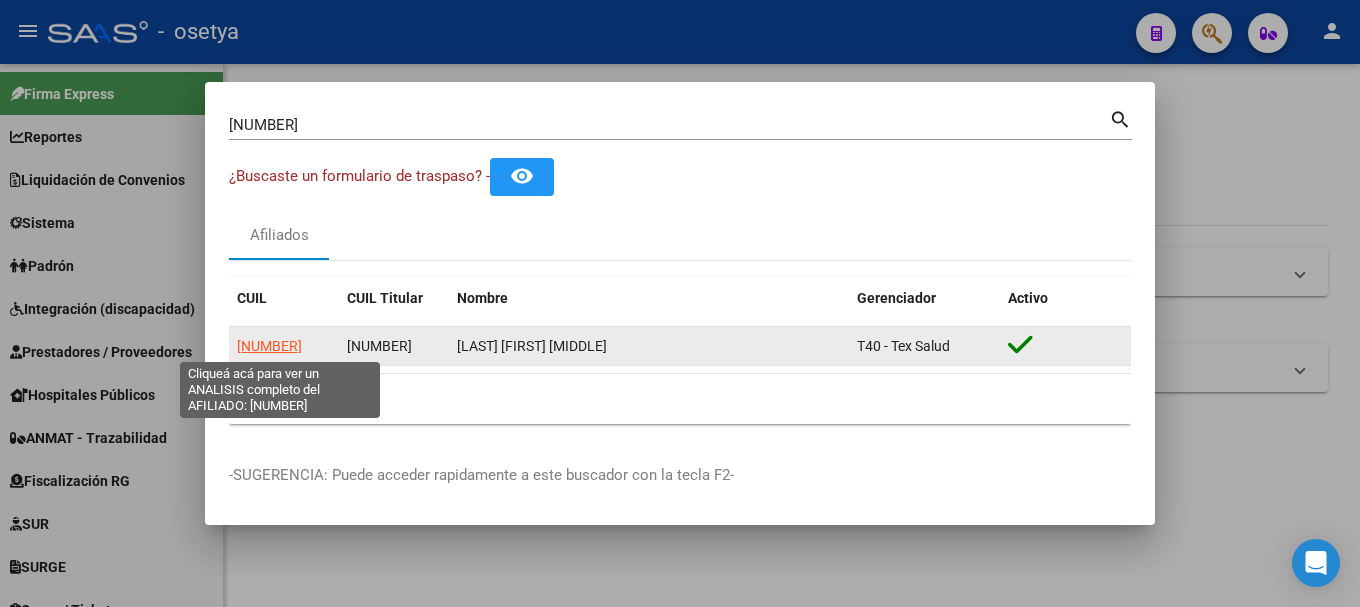 click on "27286437422" 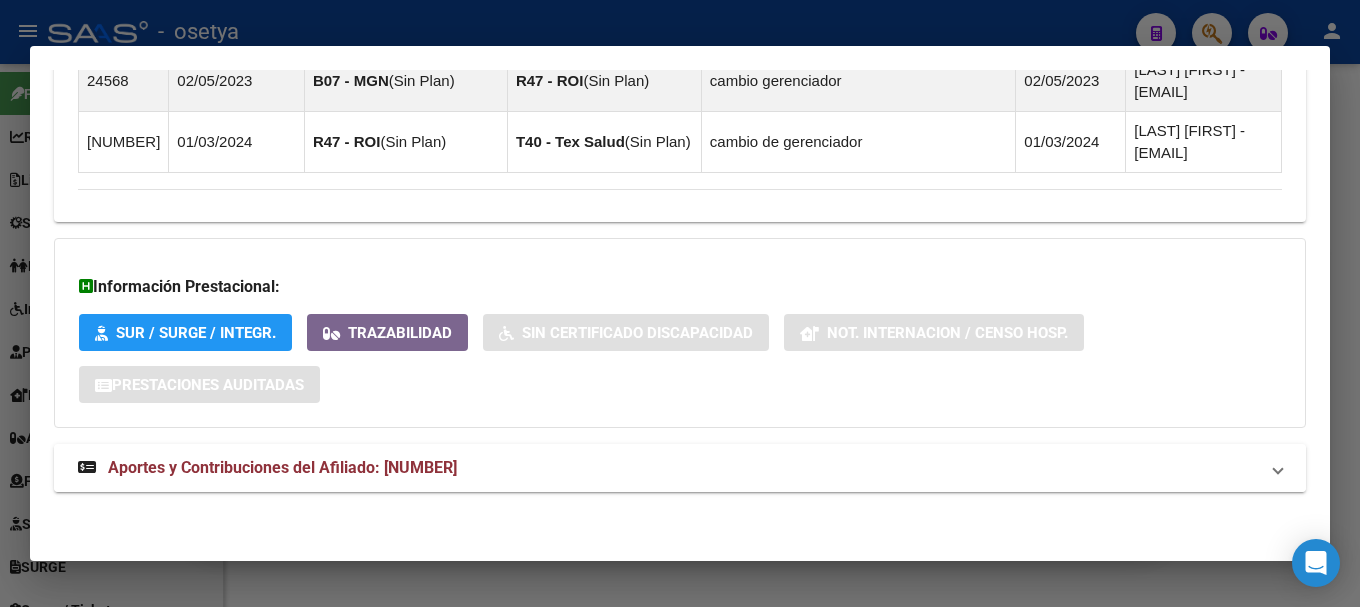 drag, startPoint x: 588, startPoint y: 459, endPoint x: 657, endPoint y: 378, distance: 106.404884 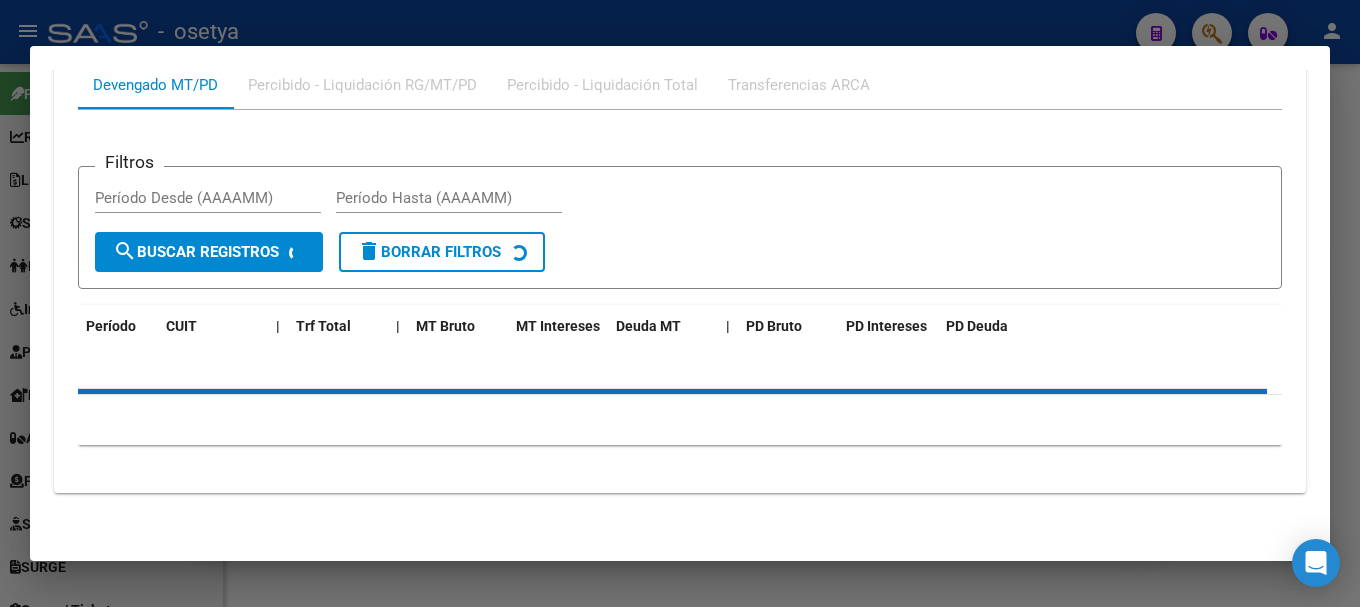 scroll, scrollTop: 2241, scrollLeft: 0, axis: vertical 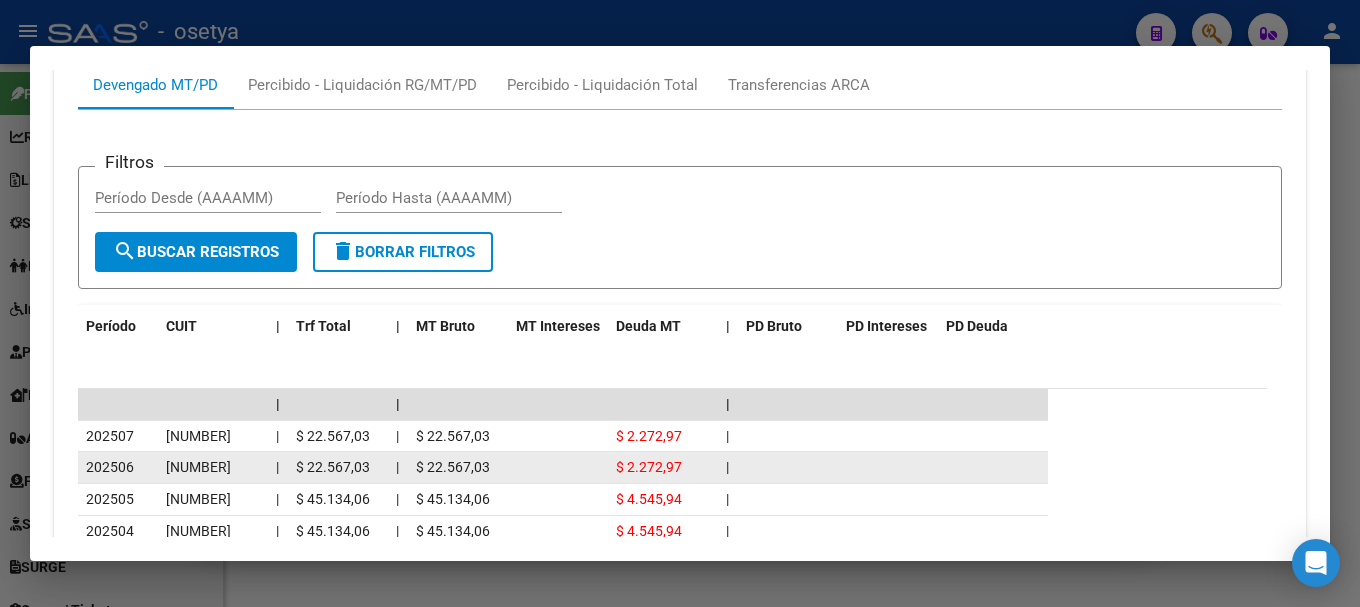 click on "27286437422" 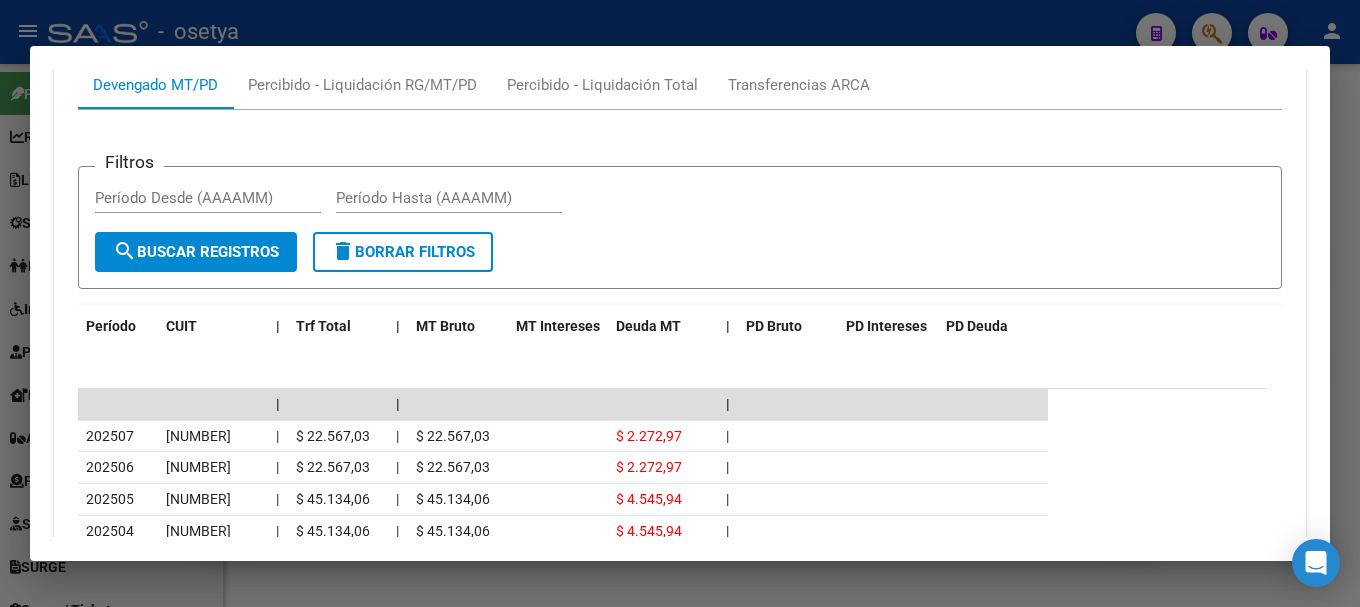 copy on "27286437422" 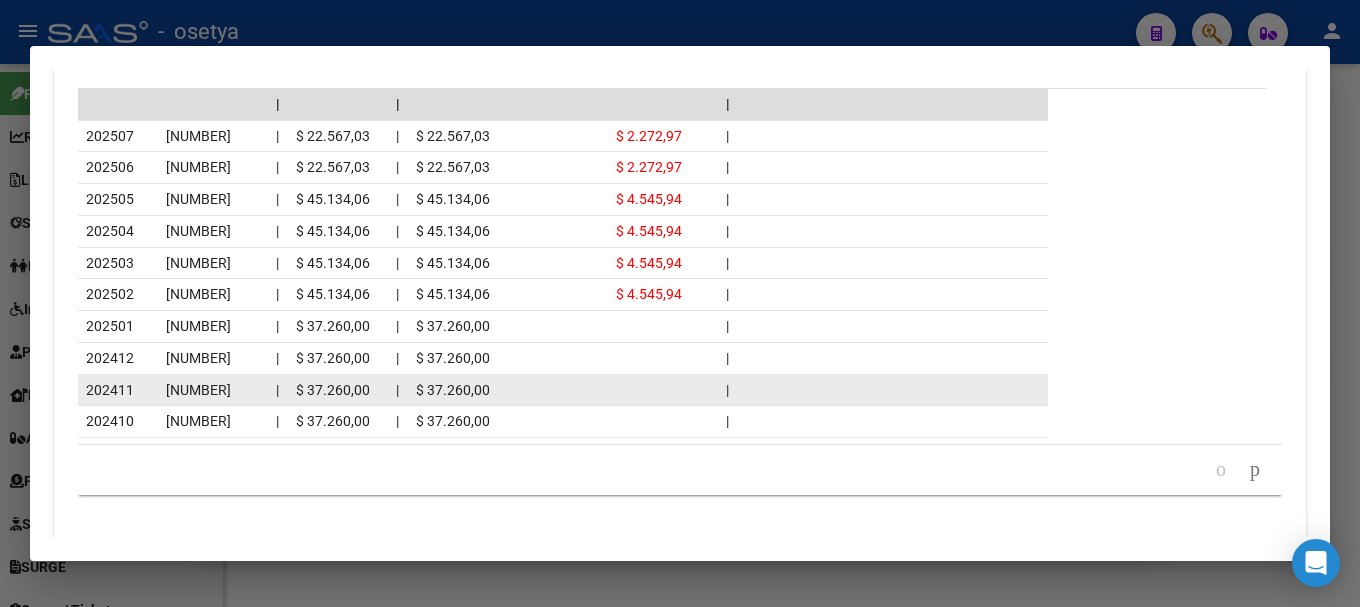 scroll, scrollTop: 2441, scrollLeft: 0, axis: vertical 